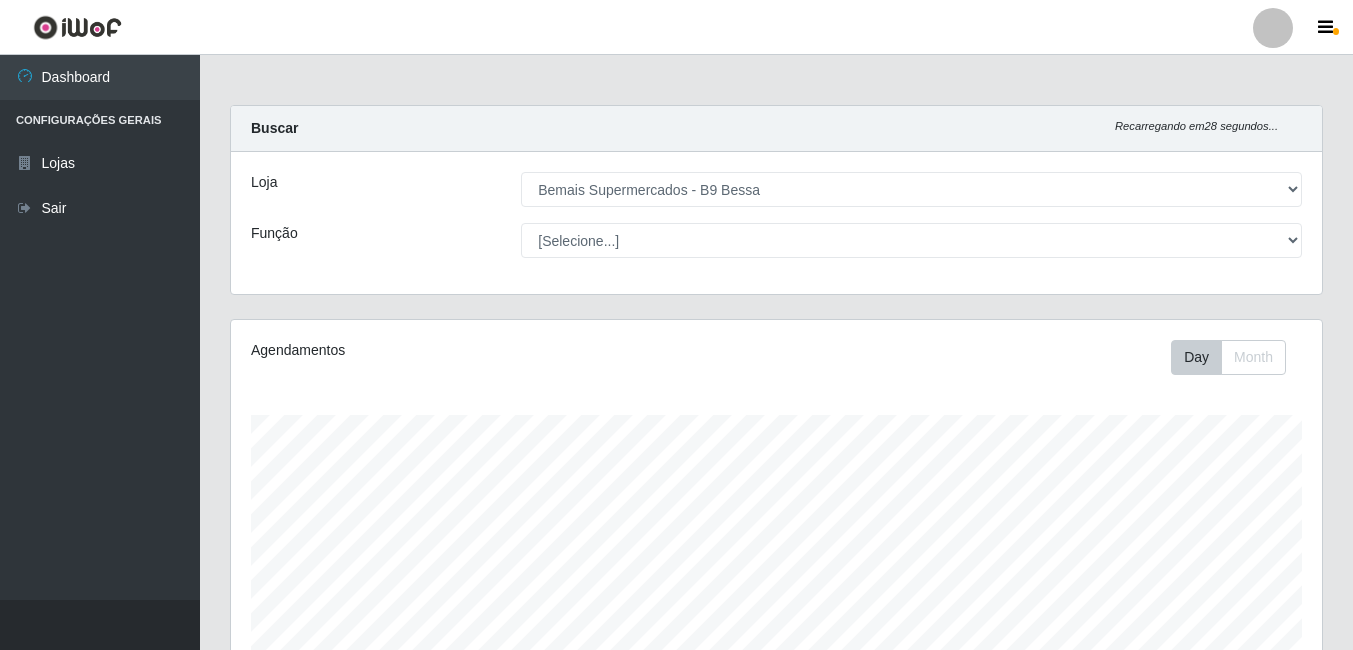 select on "410" 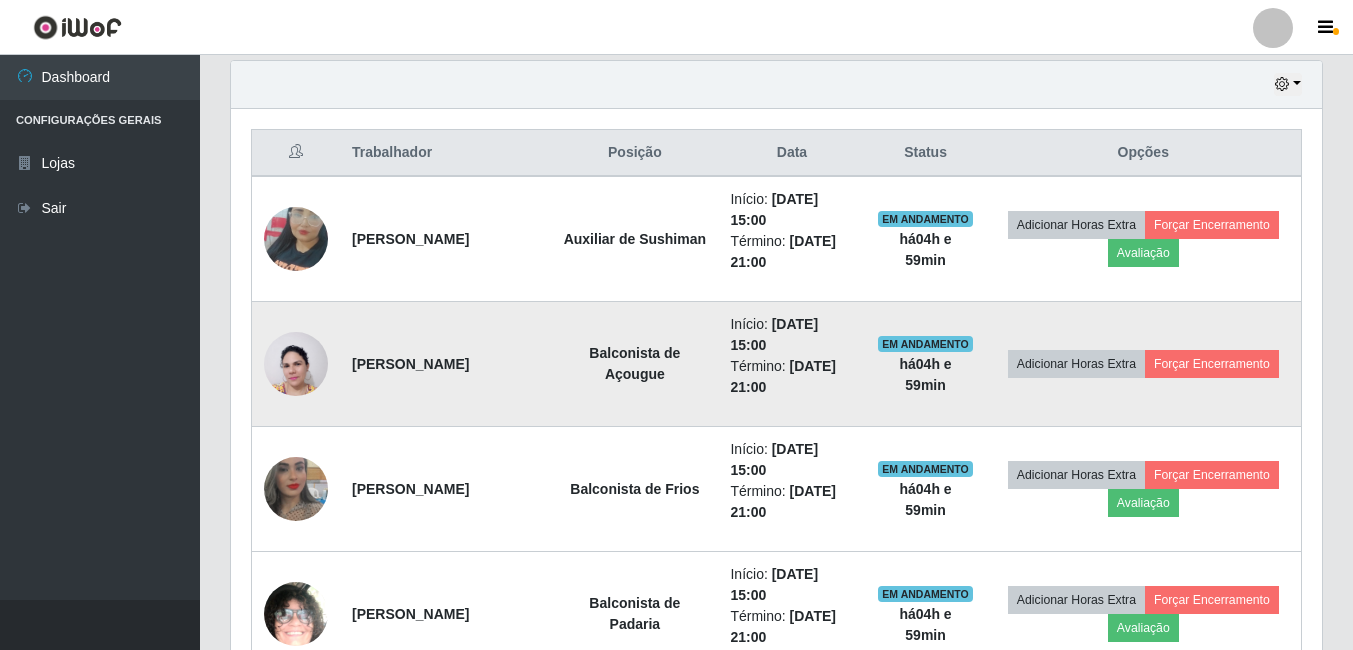 scroll, scrollTop: 700, scrollLeft: 0, axis: vertical 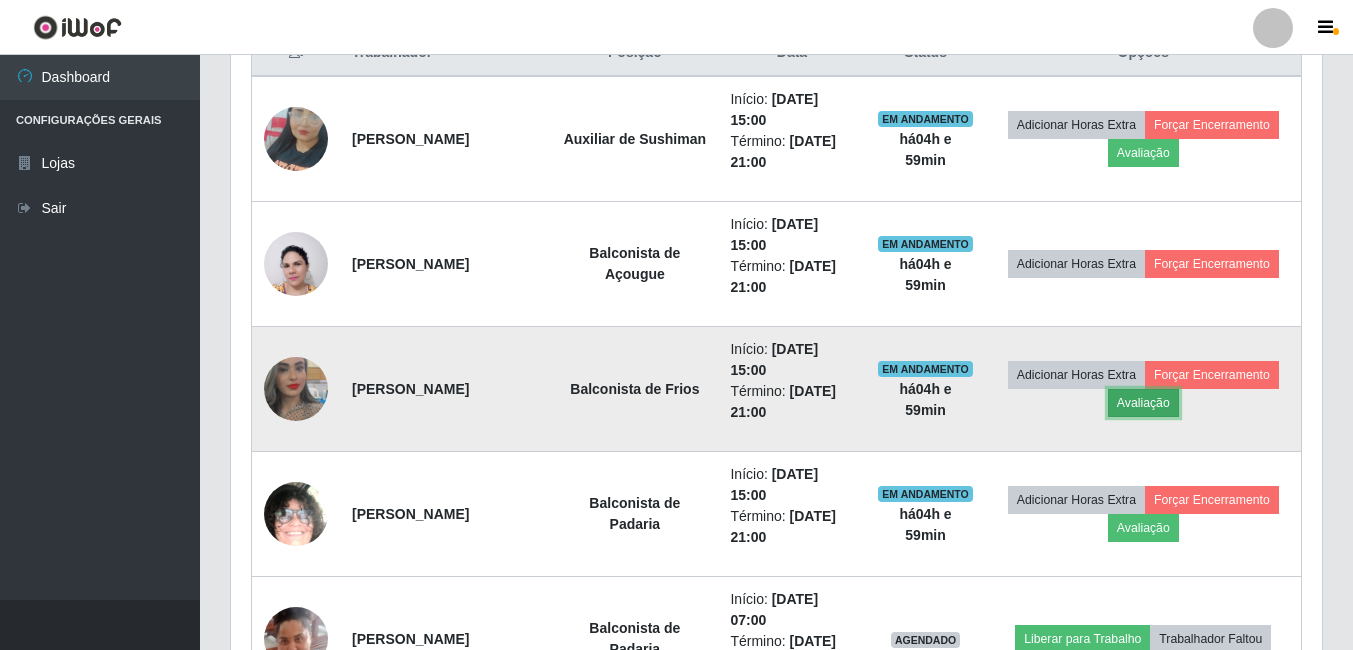click on "Avaliação" at bounding box center [1143, 403] 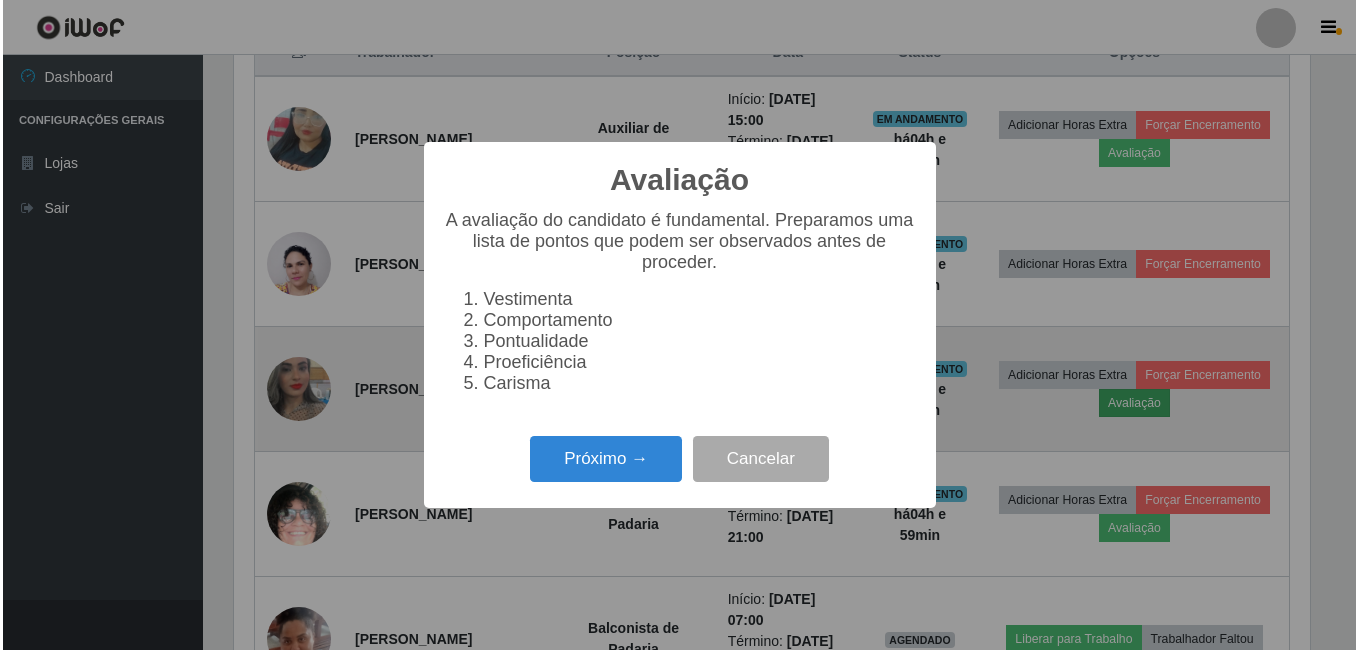 scroll, scrollTop: 999585, scrollLeft: 998919, axis: both 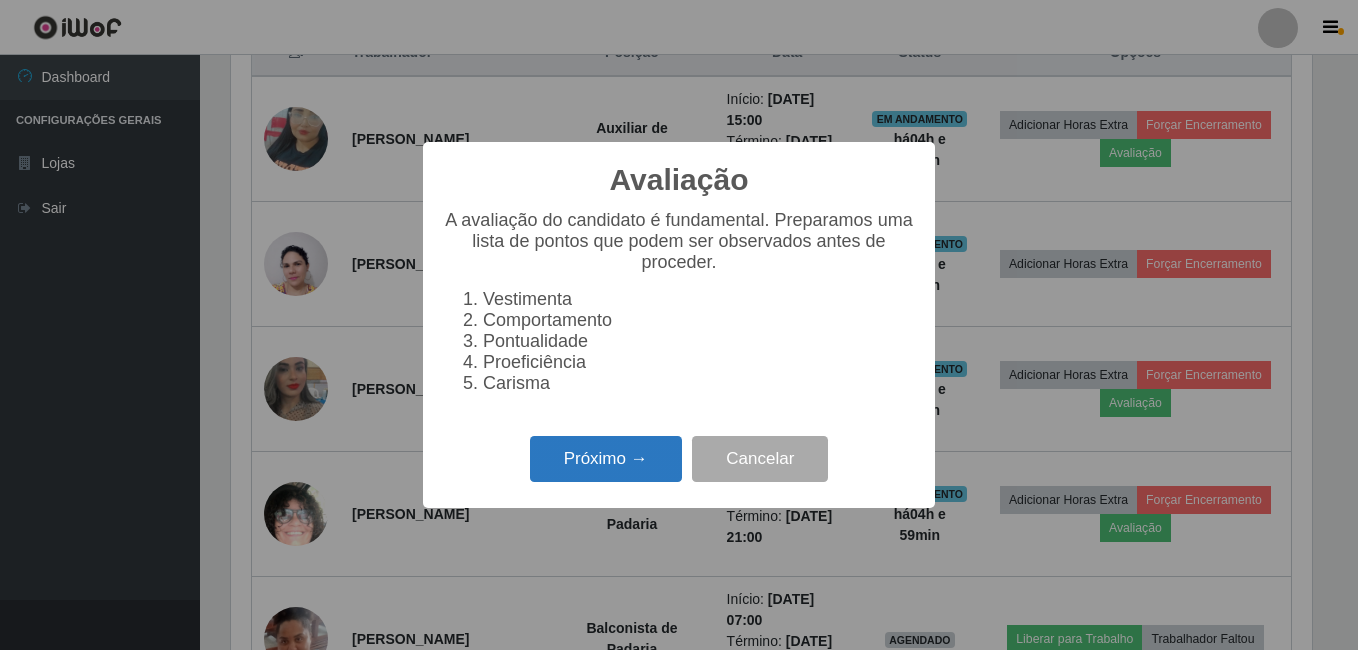click on "Próximo →" at bounding box center (606, 459) 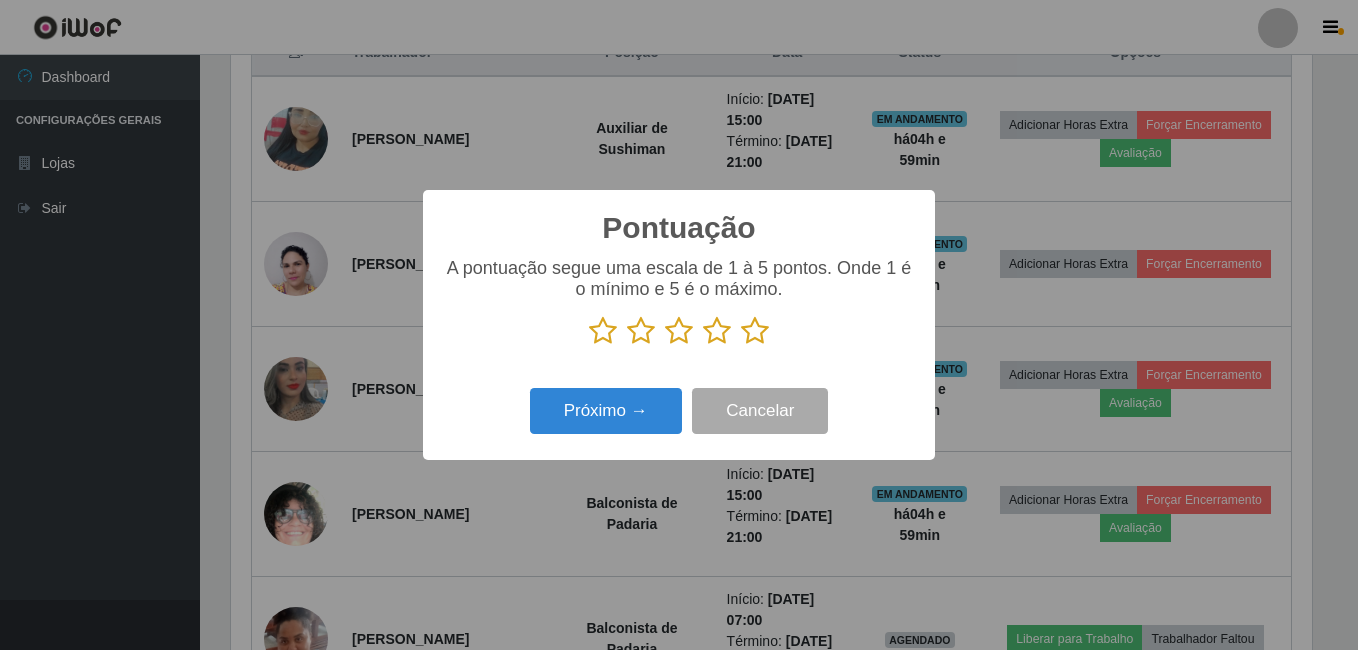 scroll, scrollTop: 999585, scrollLeft: 998919, axis: both 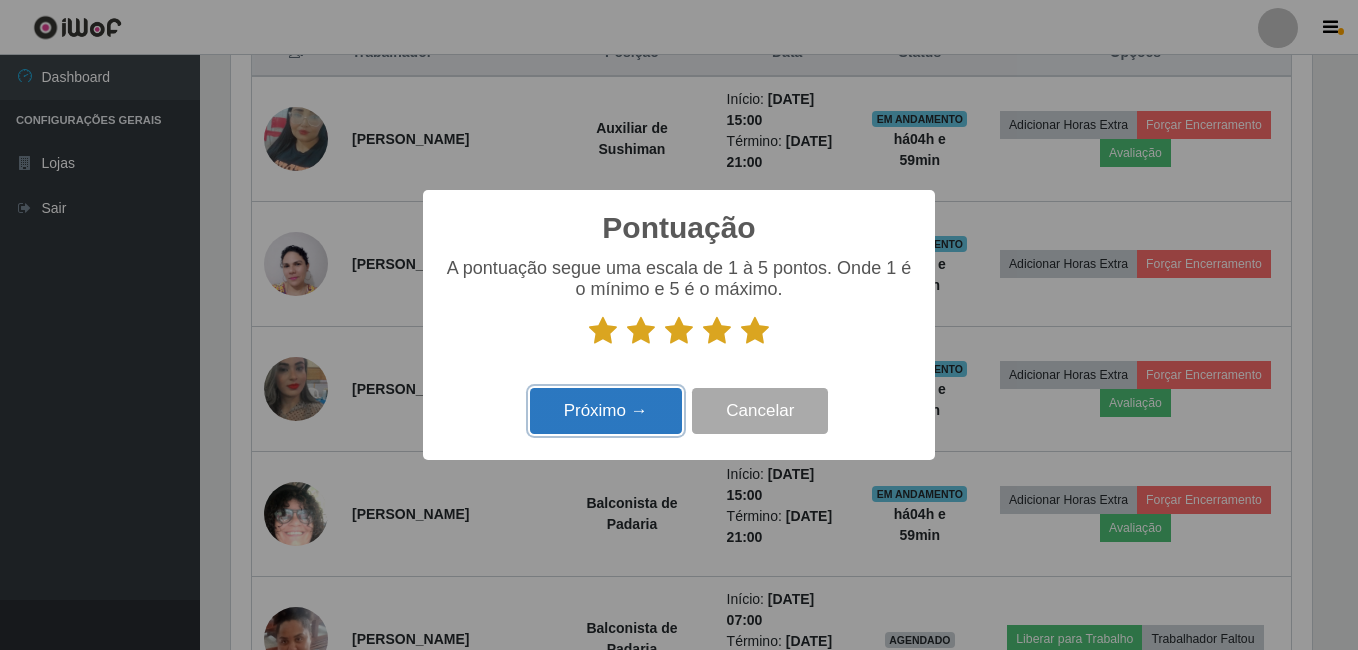 click on "Próximo →" at bounding box center (606, 411) 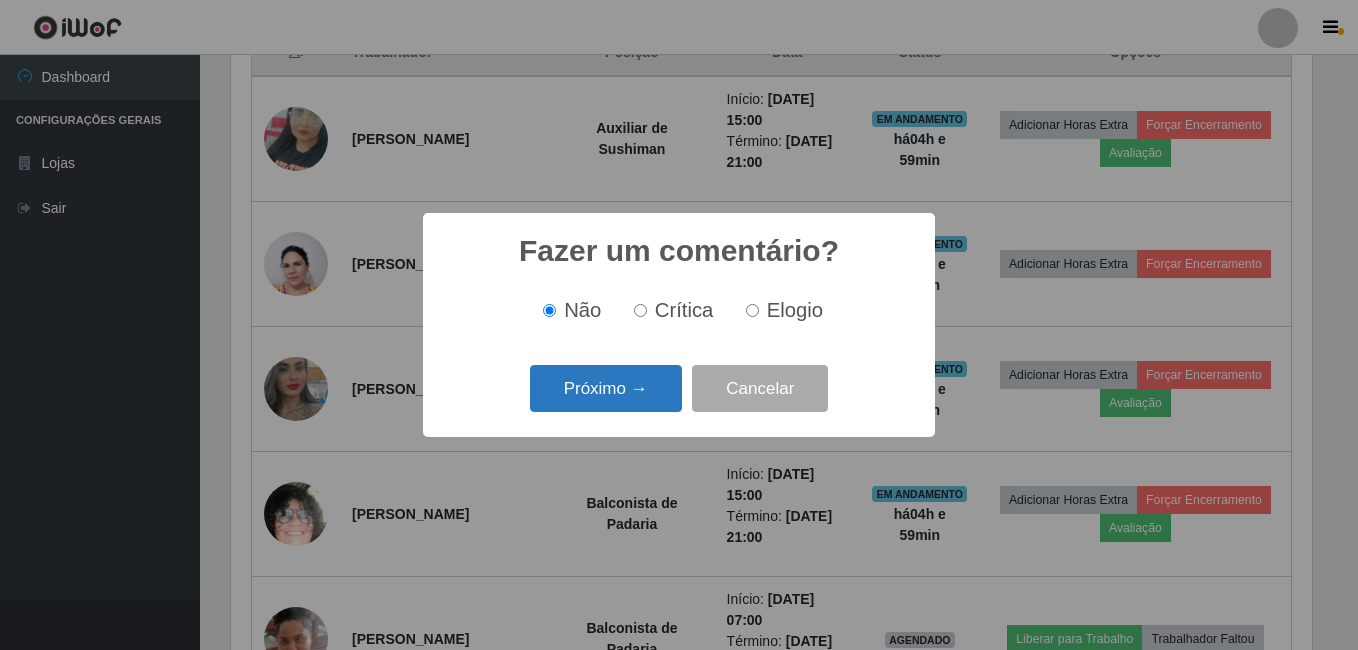 click on "Próximo →" at bounding box center (606, 388) 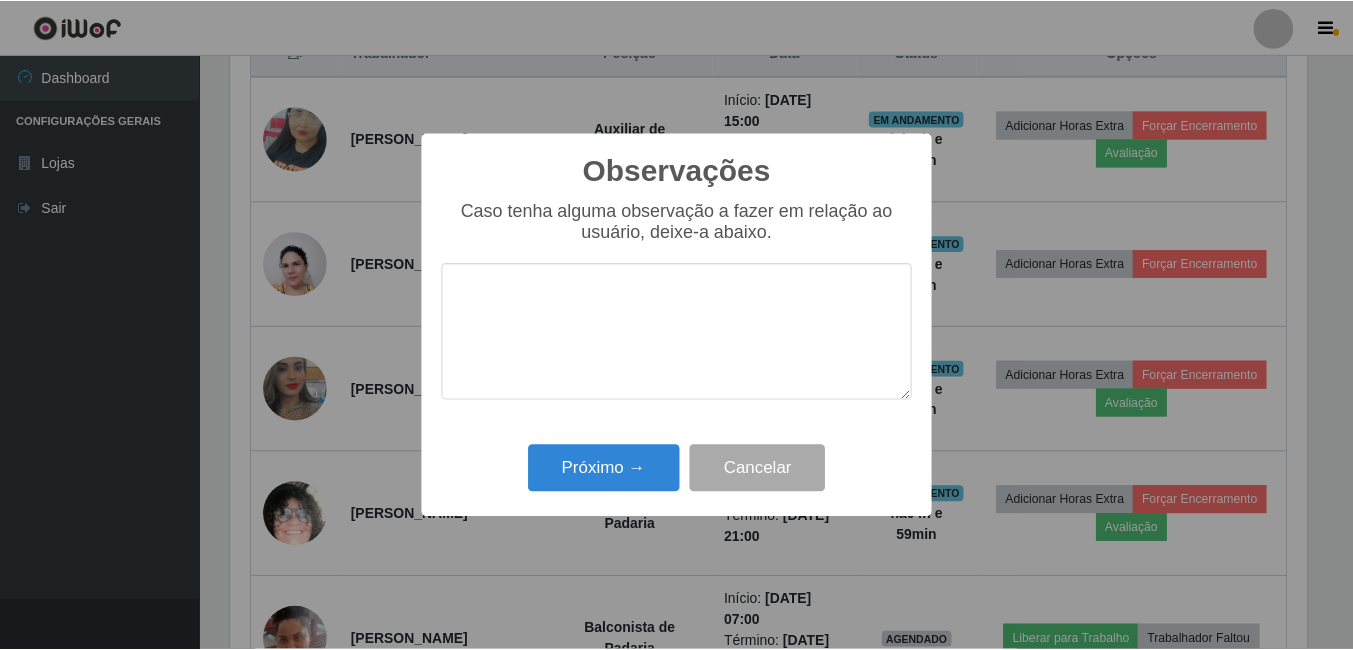 scroll, scrollTop: 999585, scrollLeft: 998919, axis: both 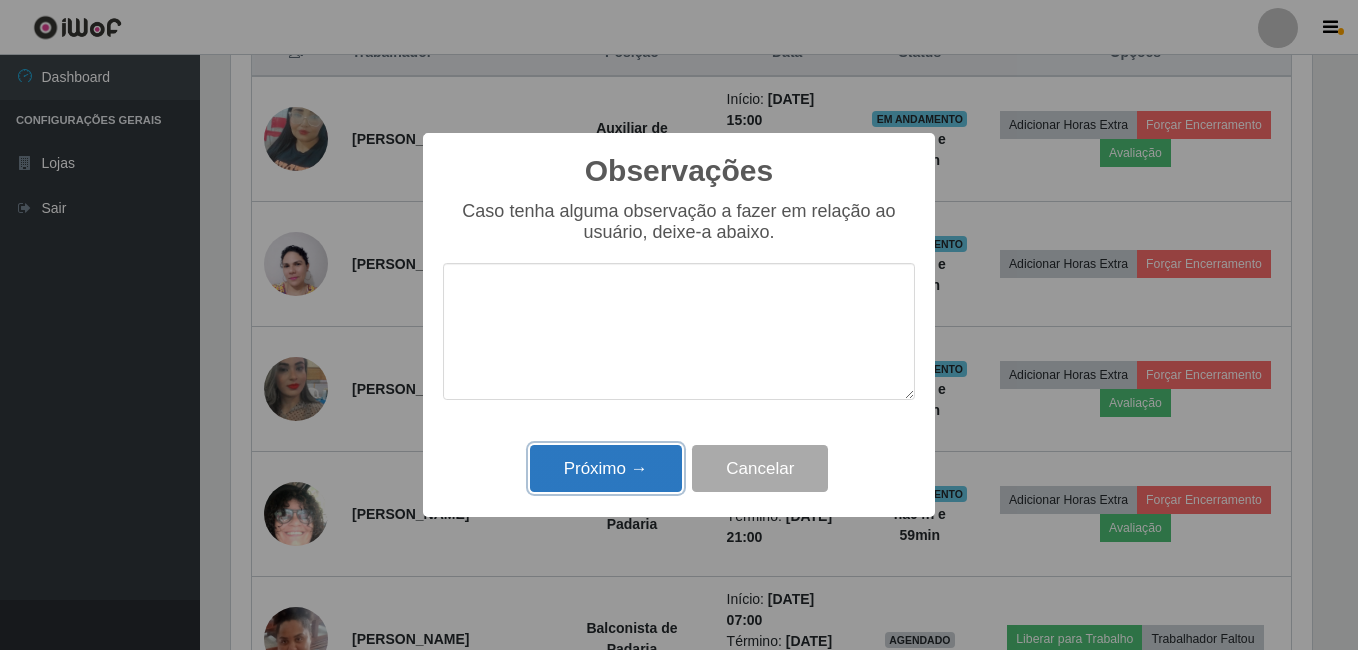 click on "Próximo →" at bounding box center [606, 468] 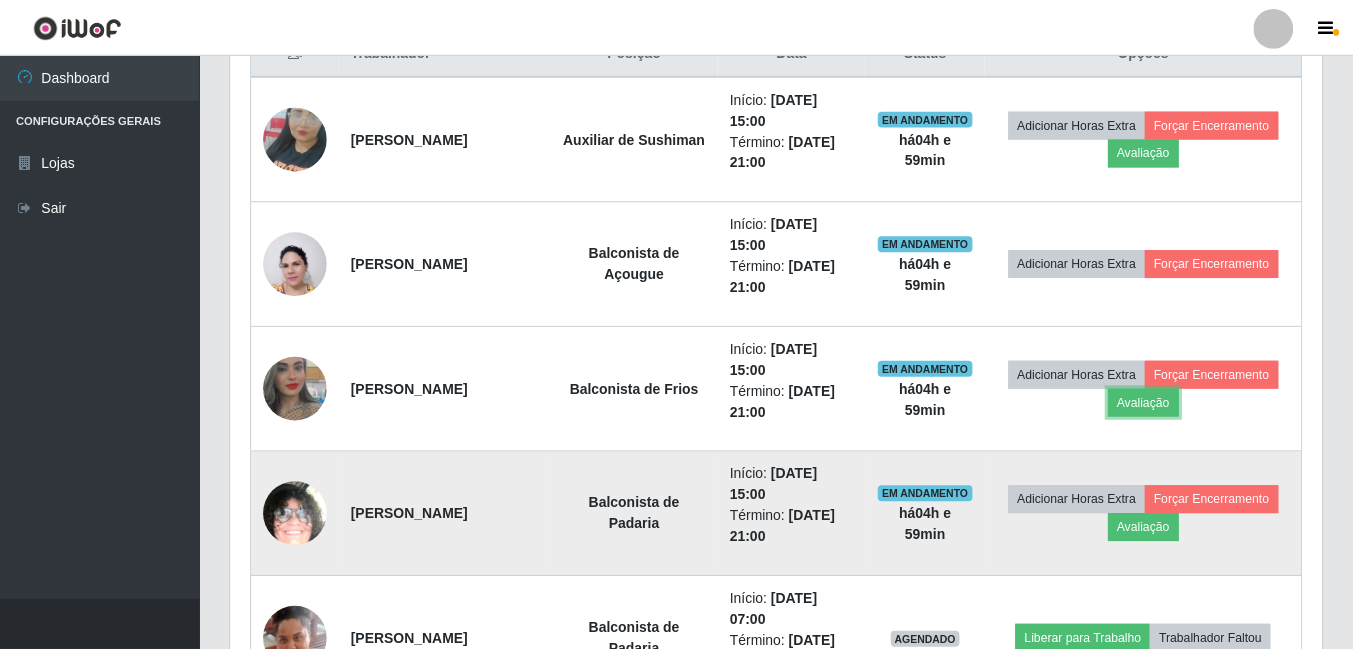scroll, scrollTop: 999585, scrollLeft: 998909, axis: both 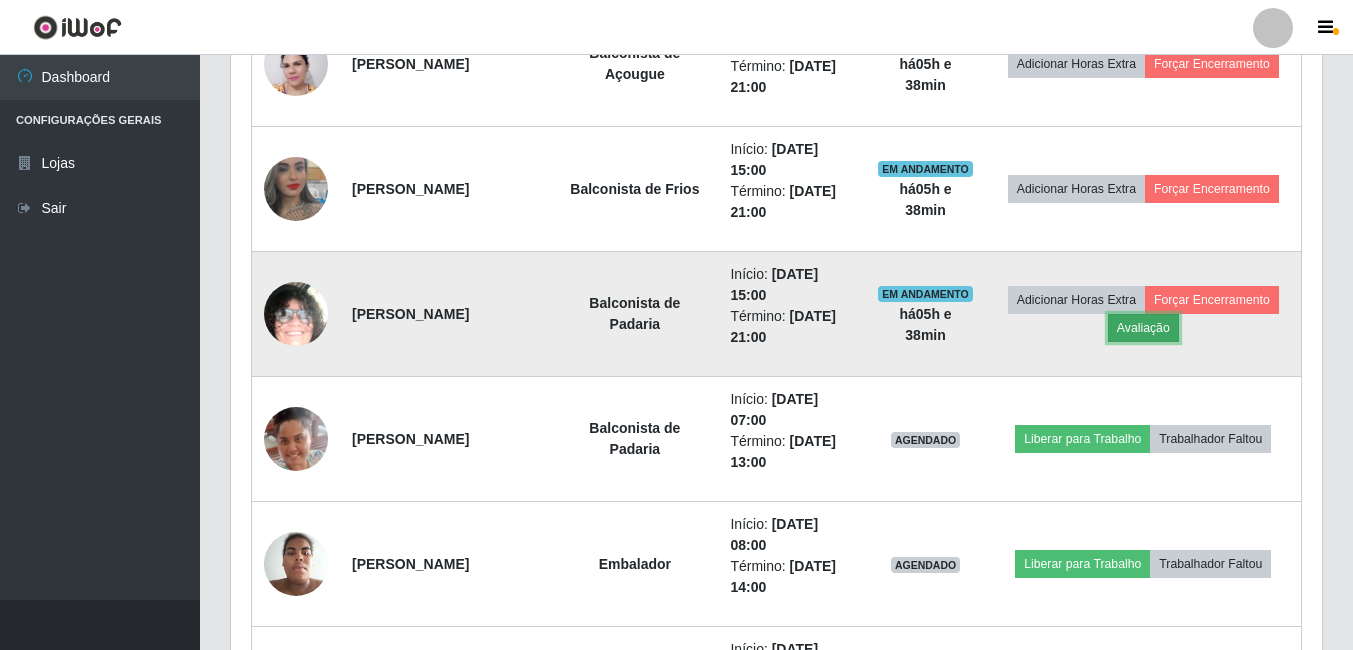 click on "Avaliação" at bounding box center [1143, 328] 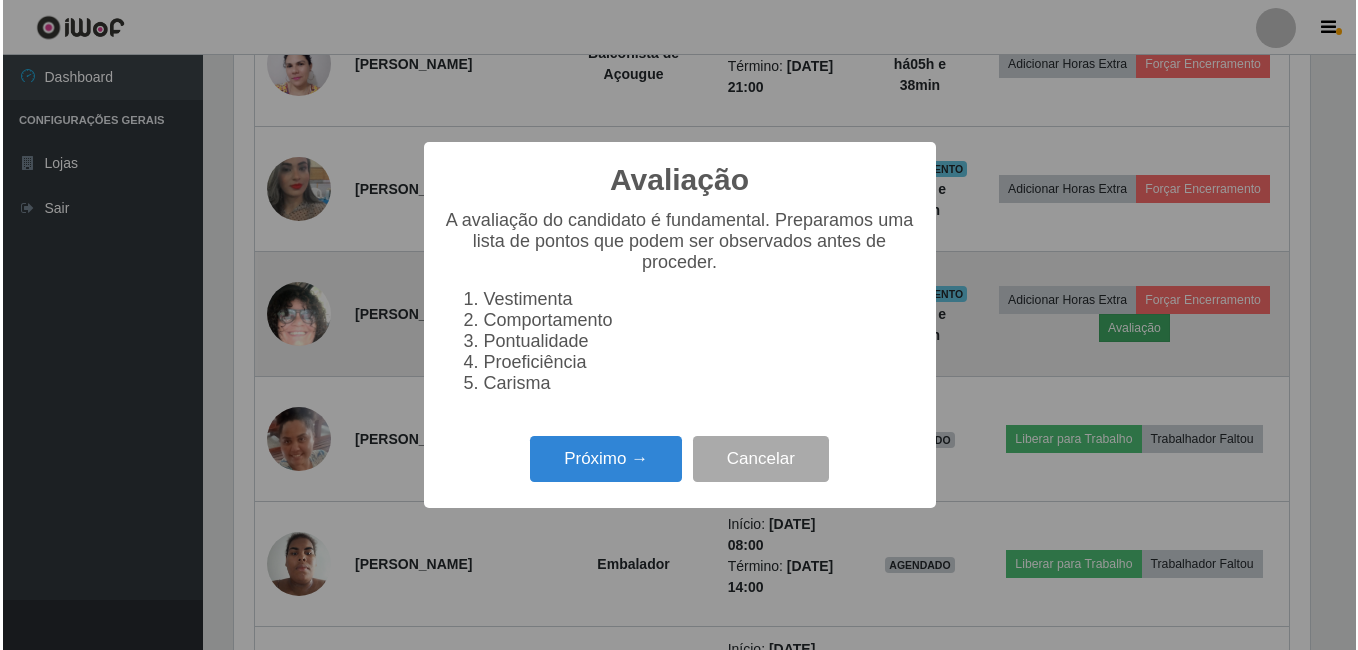 scroll, scrollTop: 999585, scrollLeft: 998919, axis: both 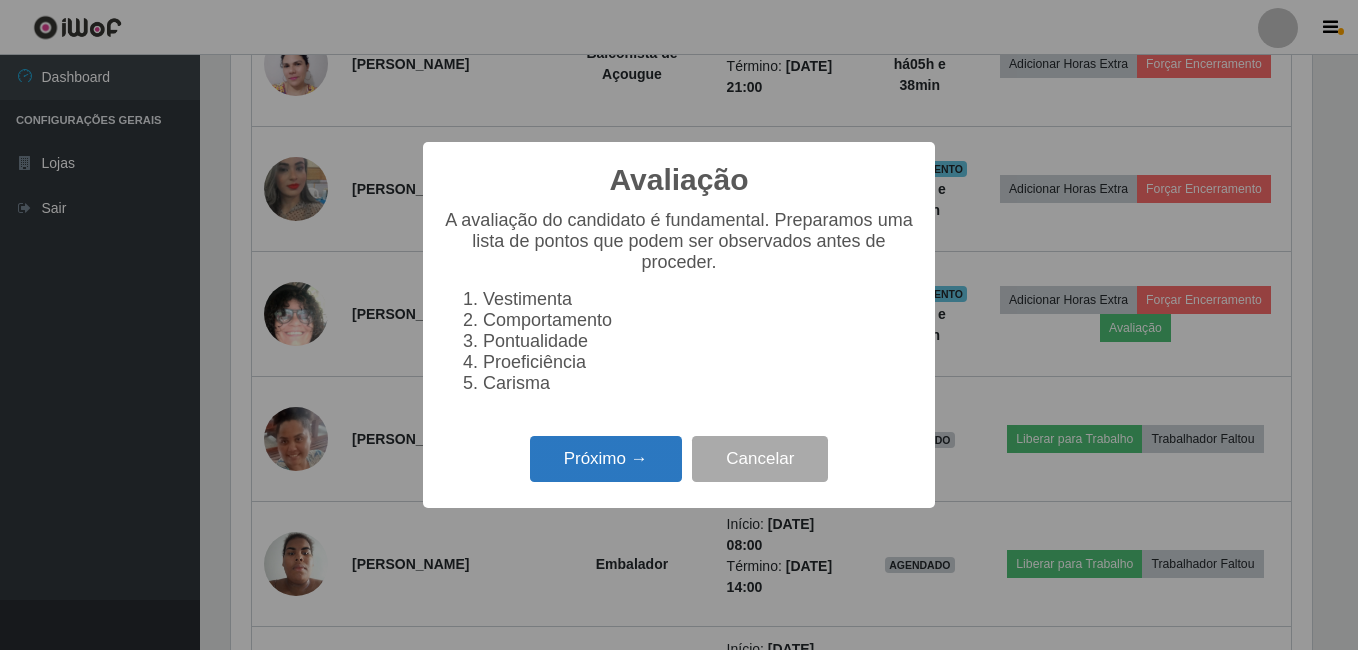 click on "Próximo →" at bounding box center [606, 459] 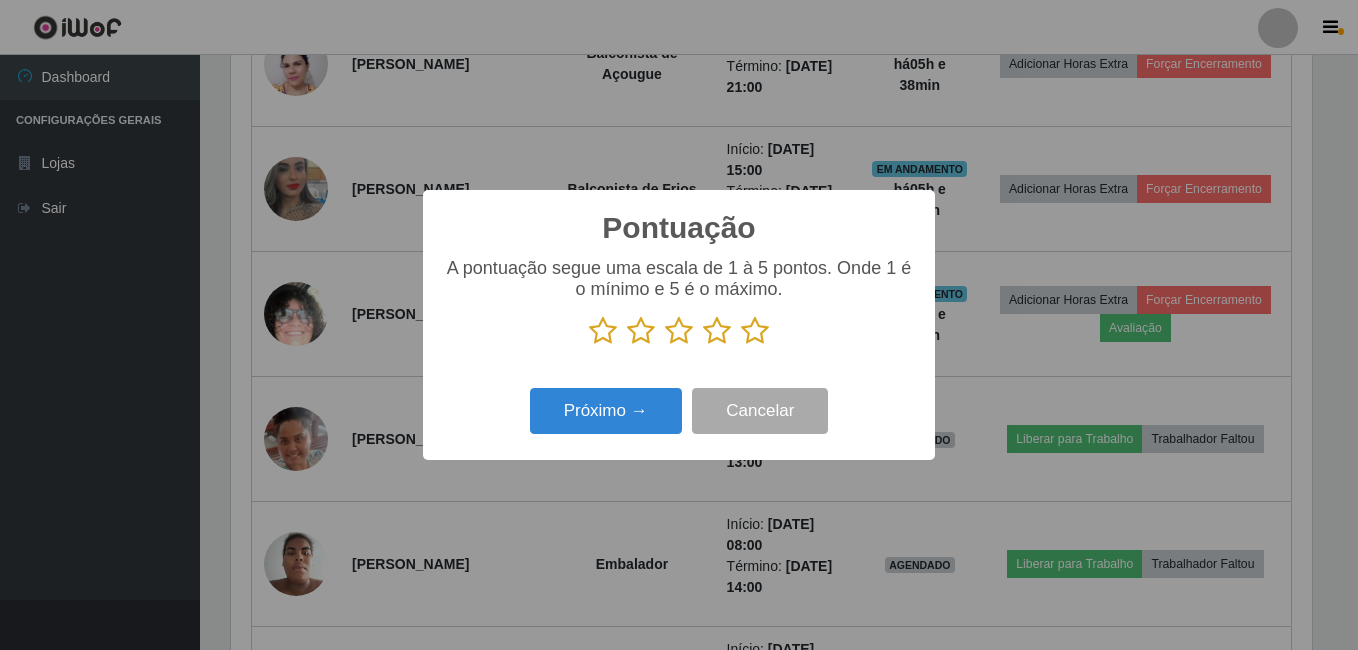 scroll, scrollTop: 999585, scrollLeft: 998919, axis: both 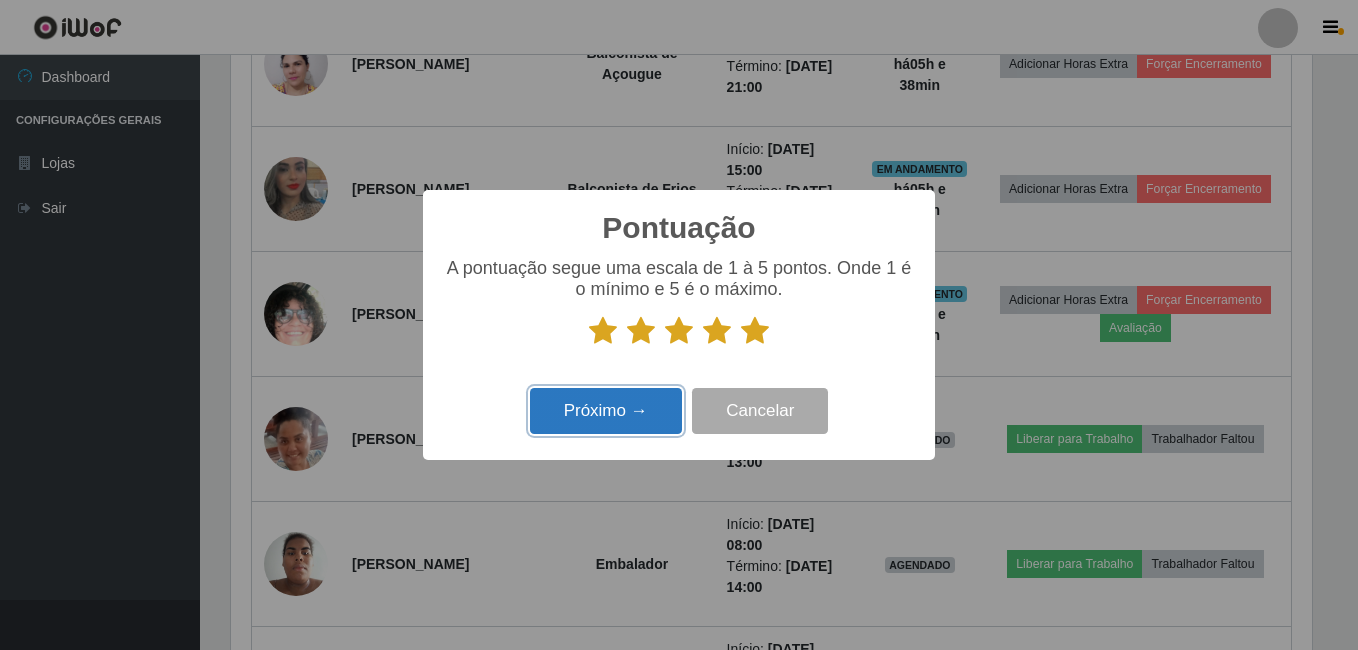 click on "Próximo →" at bounding box center [606, 411] 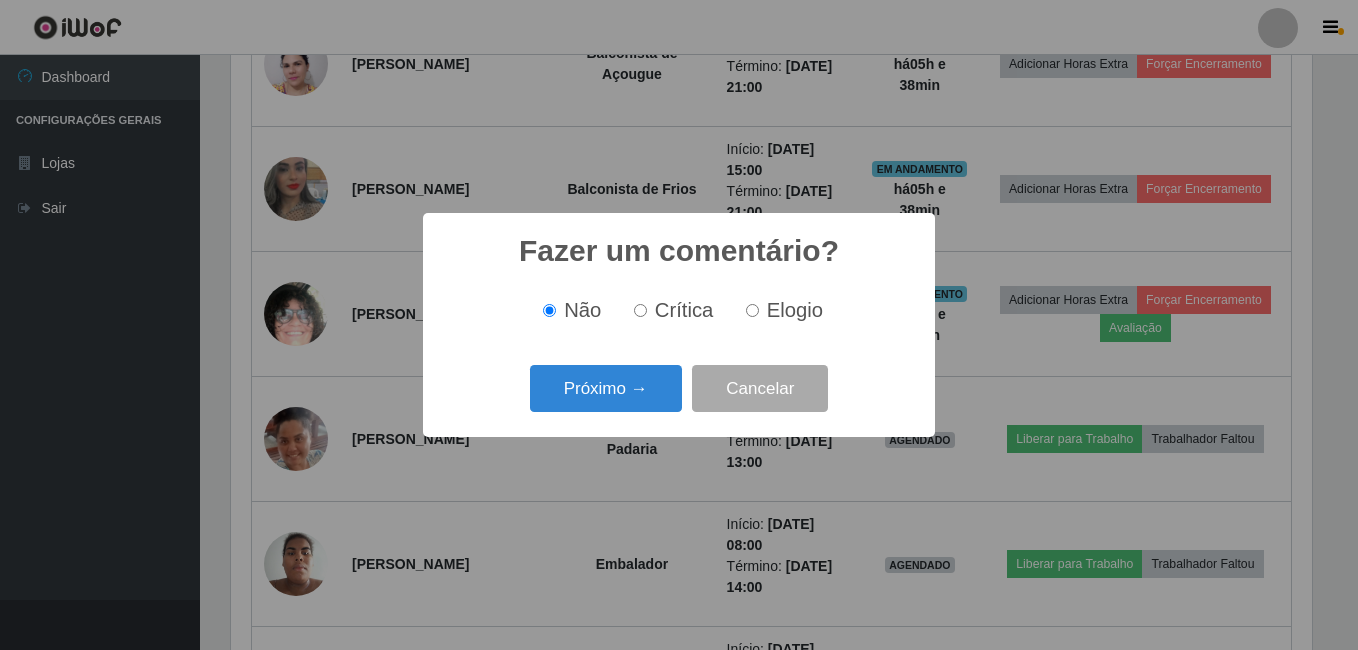 scroll, scrollTop: 999585, scrollLeft: 998919, axis: both 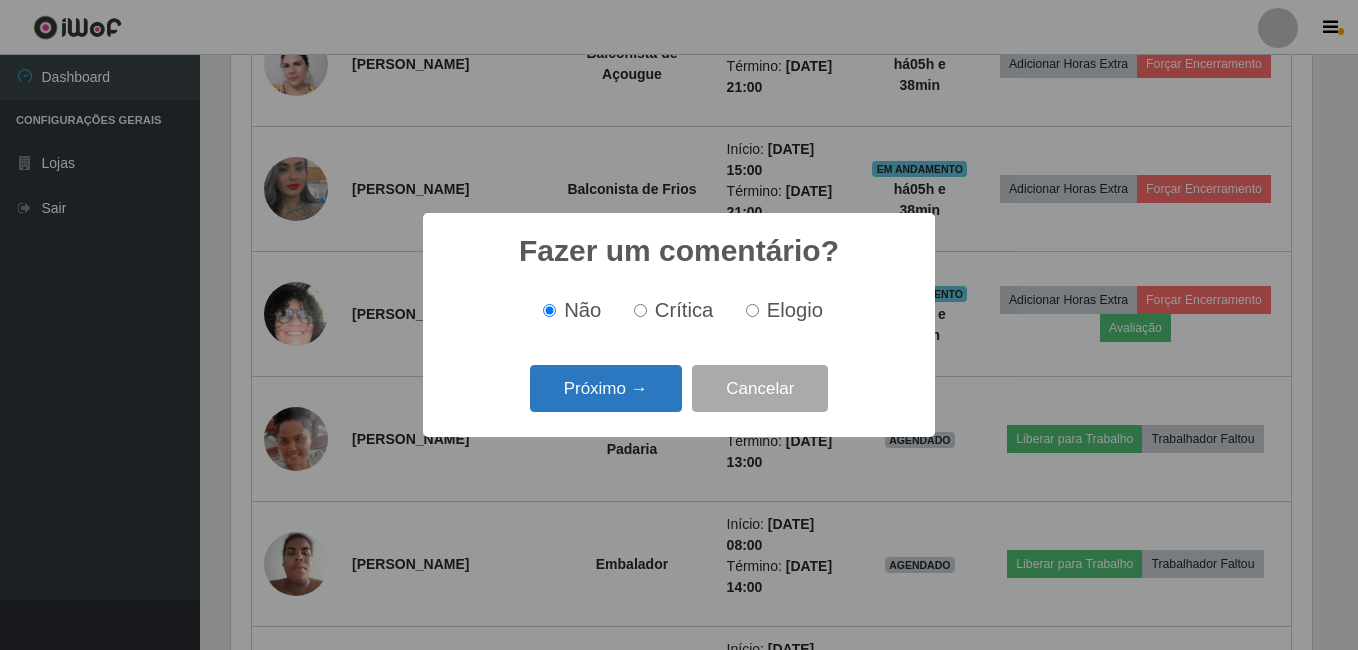 click on "Próximo →" at bounding box center (606, 388) 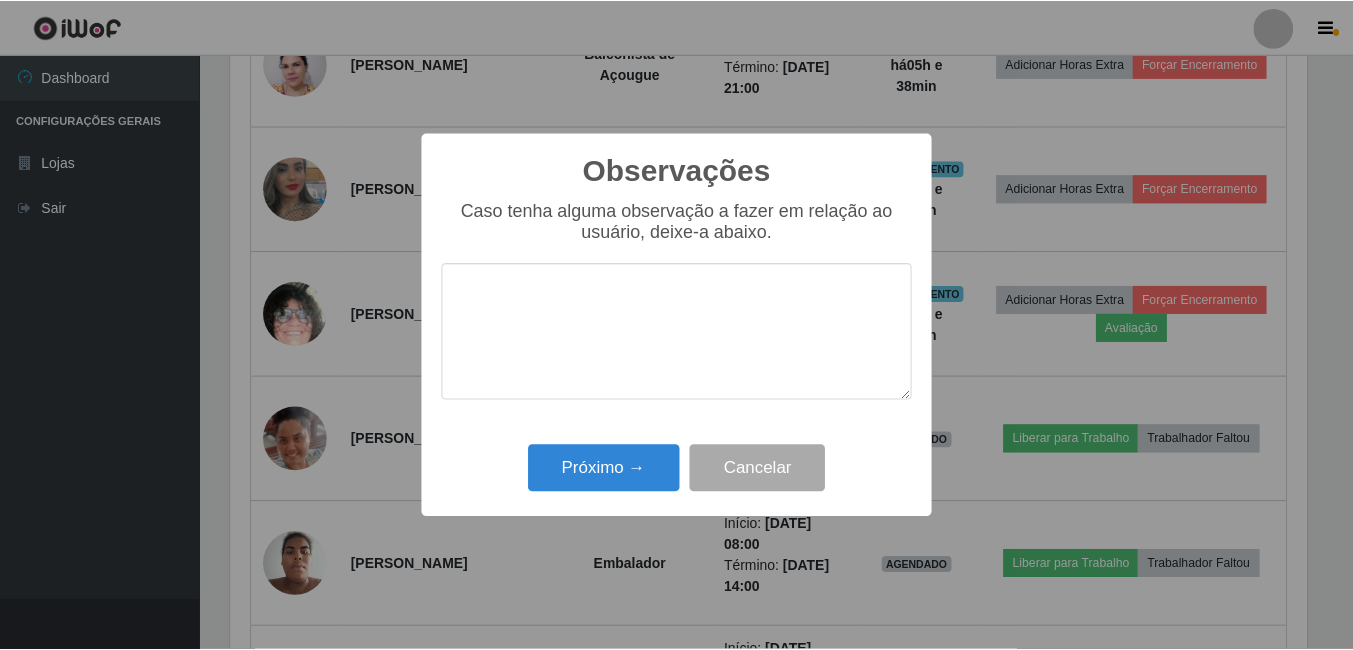 scroll, scrollTop: 999585, scrollLeft: 998919, axis: both 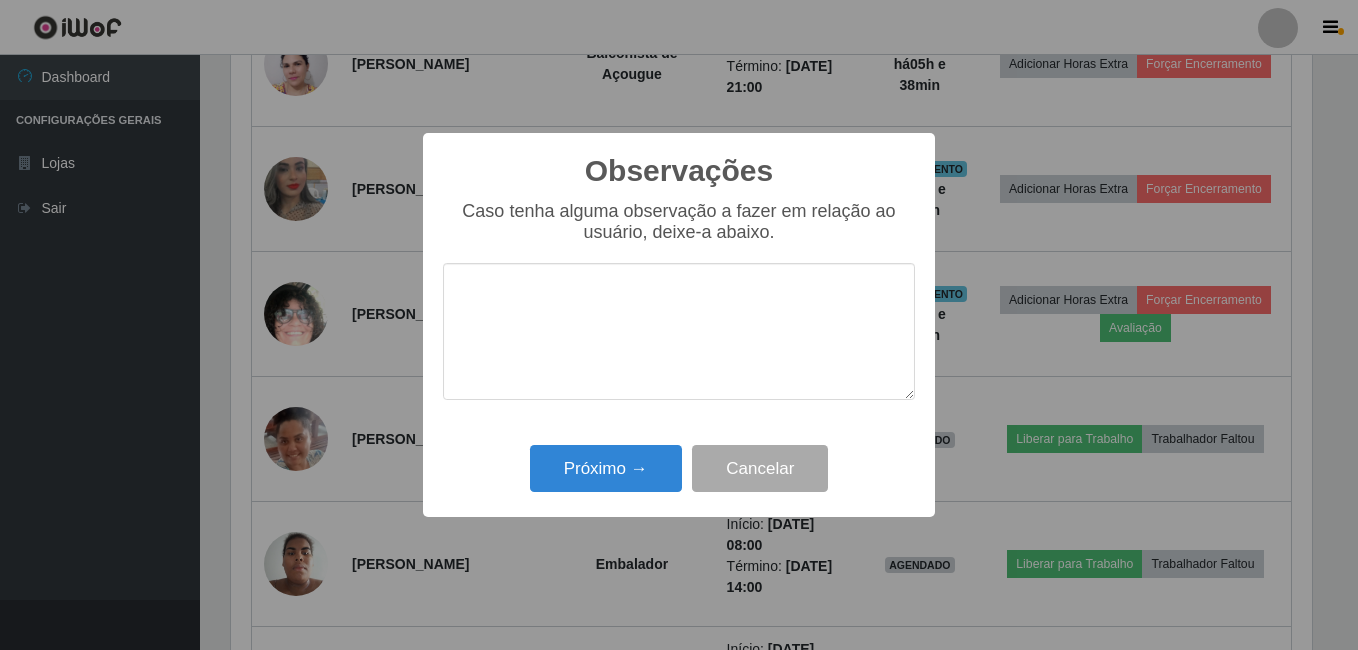 click at bounding box center [679, 331] 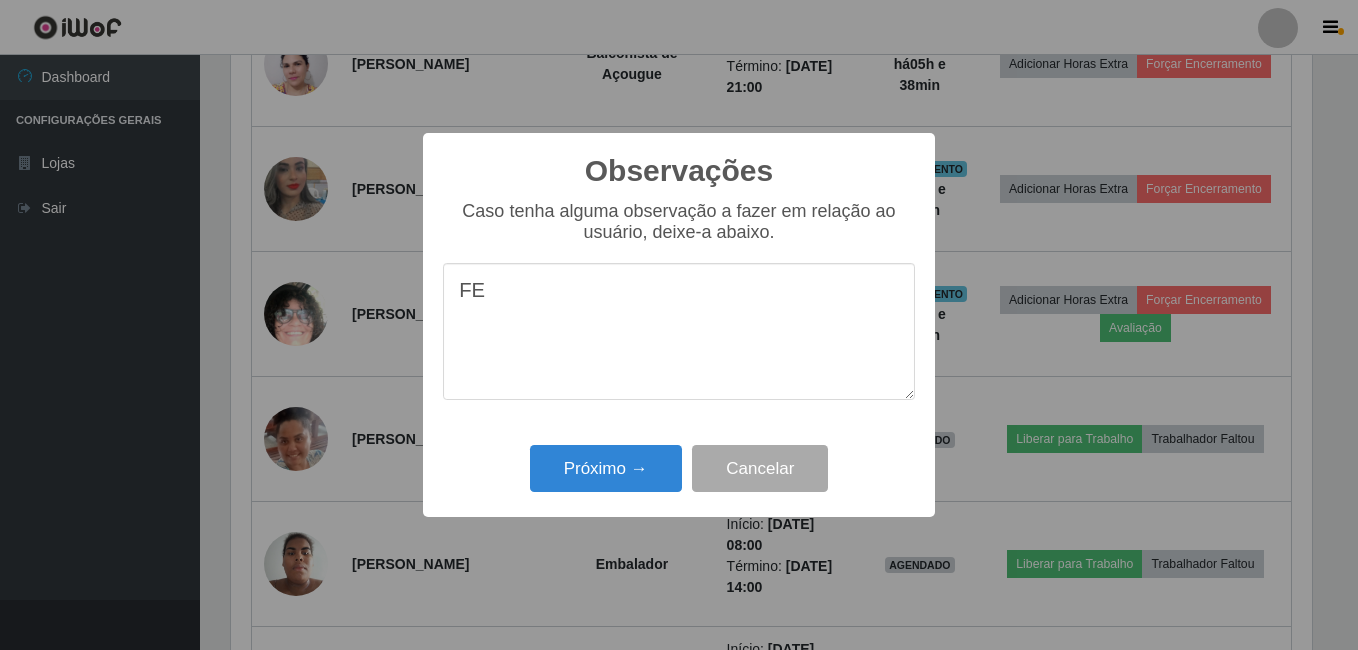 type on "F" 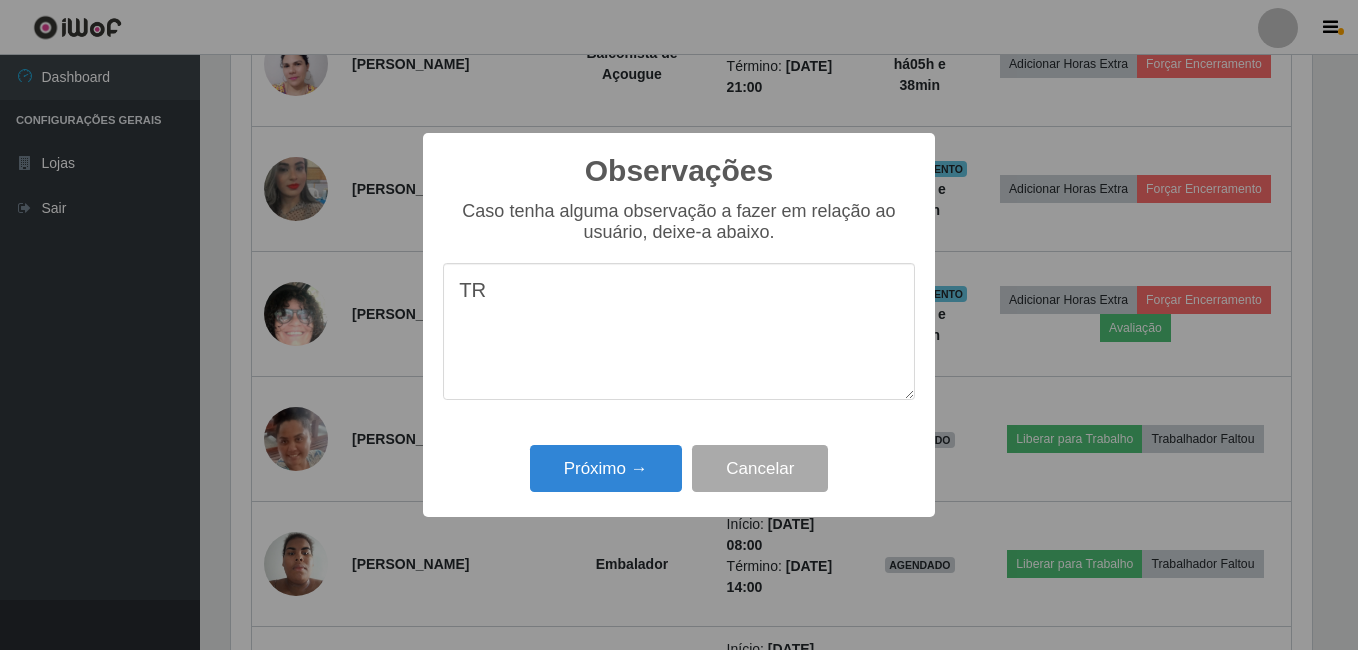 type on "T" 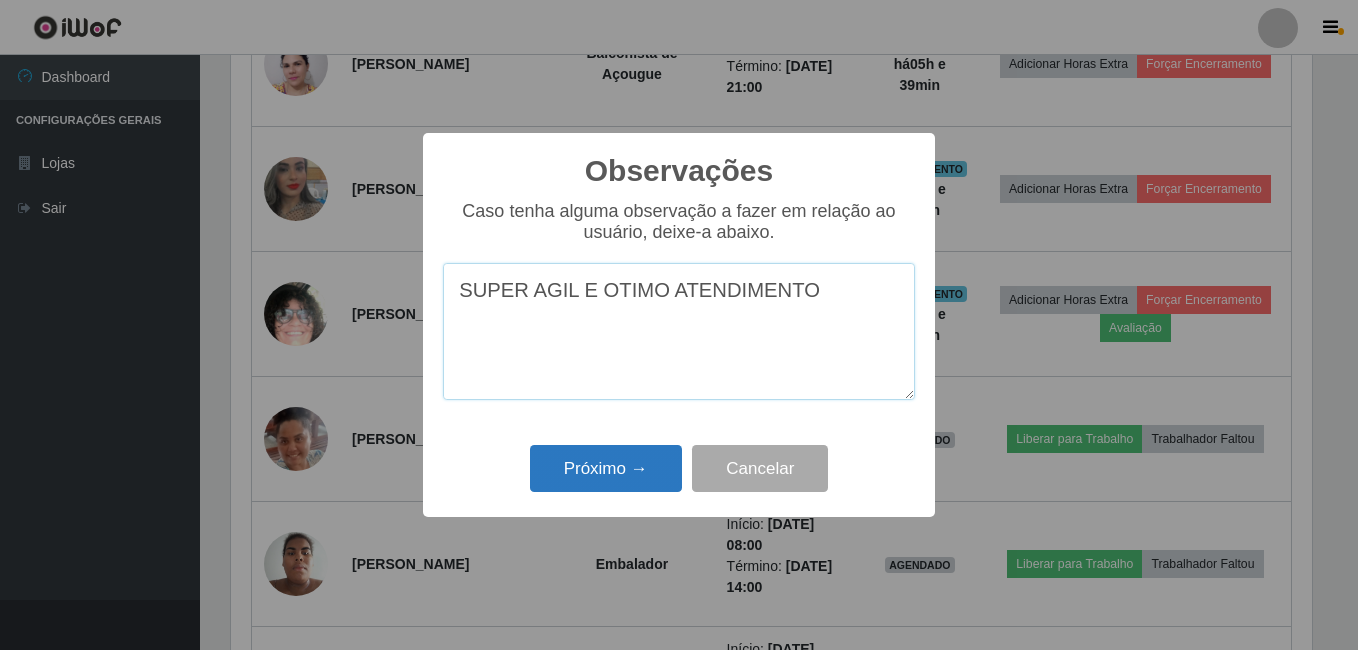 type on "SUPER AGIL E OTIMO ATENDIMENTO" 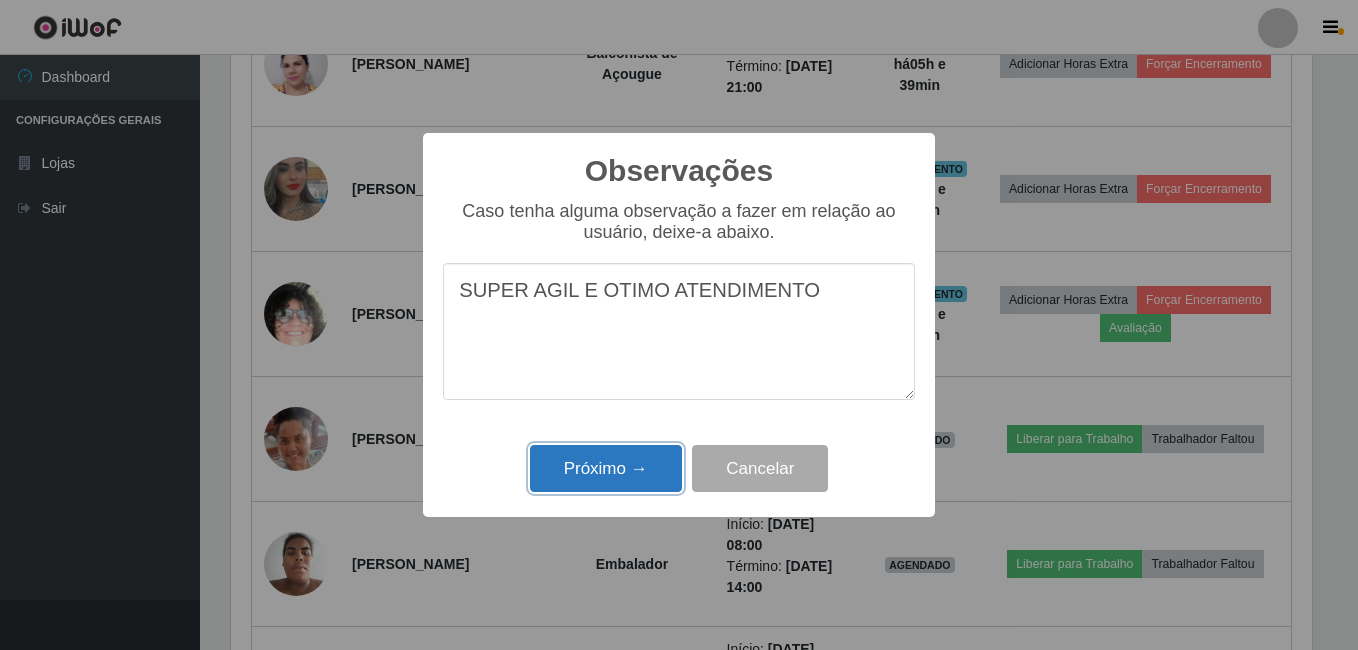 click on "Próximo →" at bounding box center [606, 468] 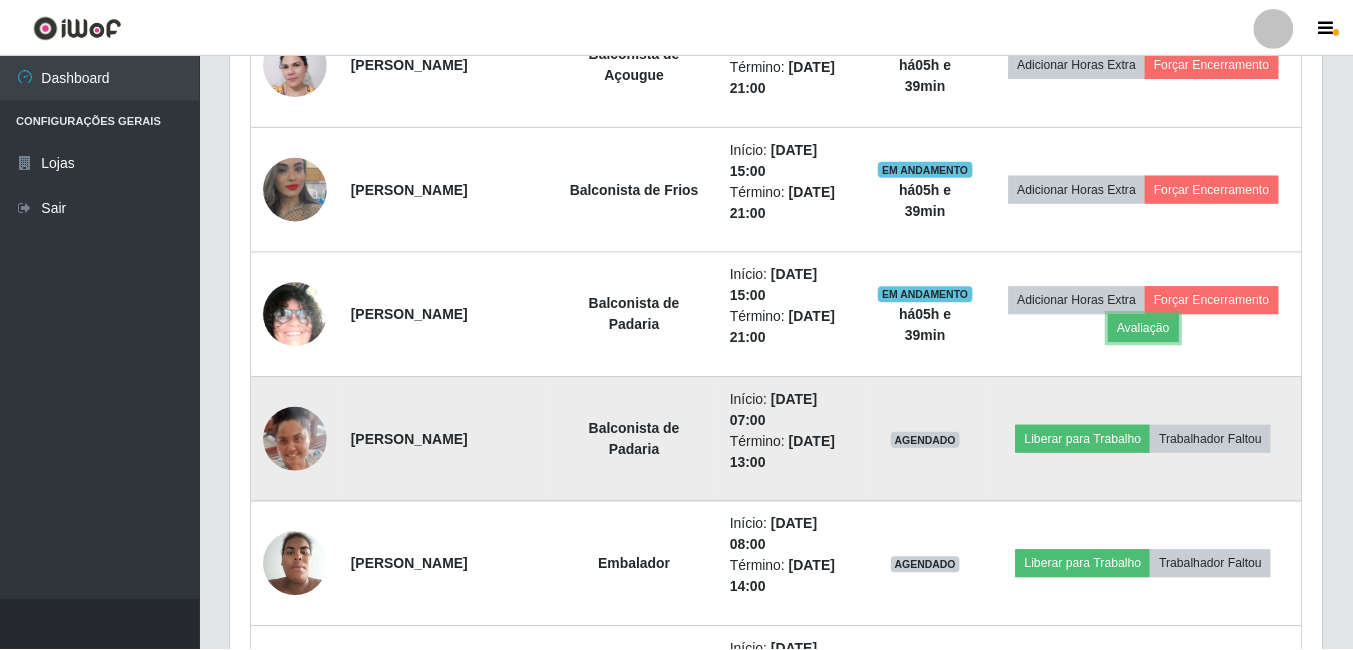 scroll, scrollTop: 999585, scrollLeft: 998909, axis: both 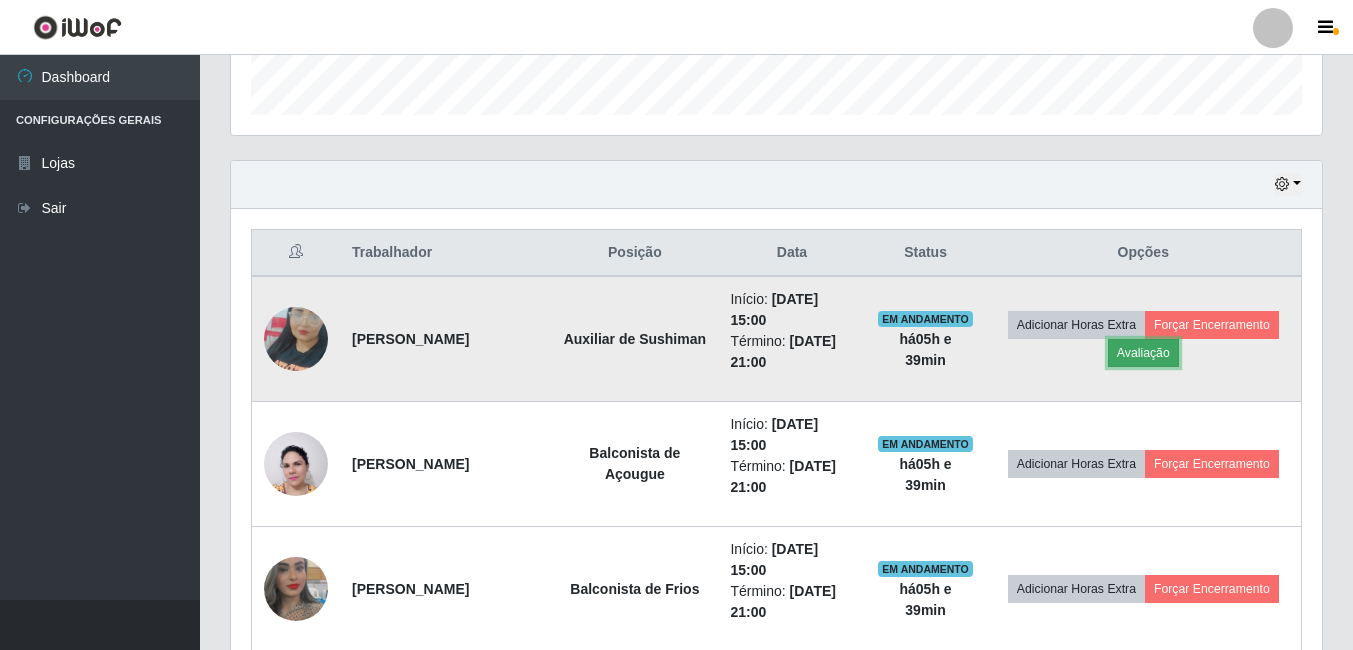 click on "Avaliação" at bounding box center [1143, 353] 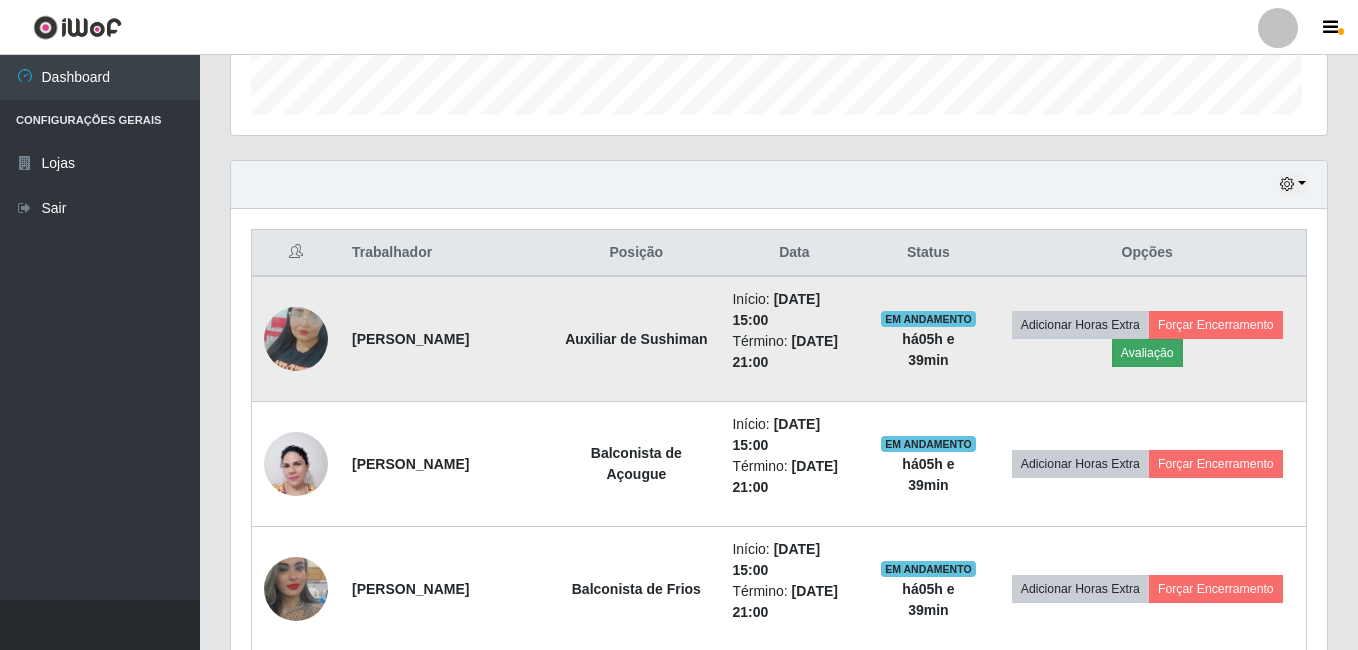 scroll, scrollTop: 999585, scrollLeft: 998919, axis: both 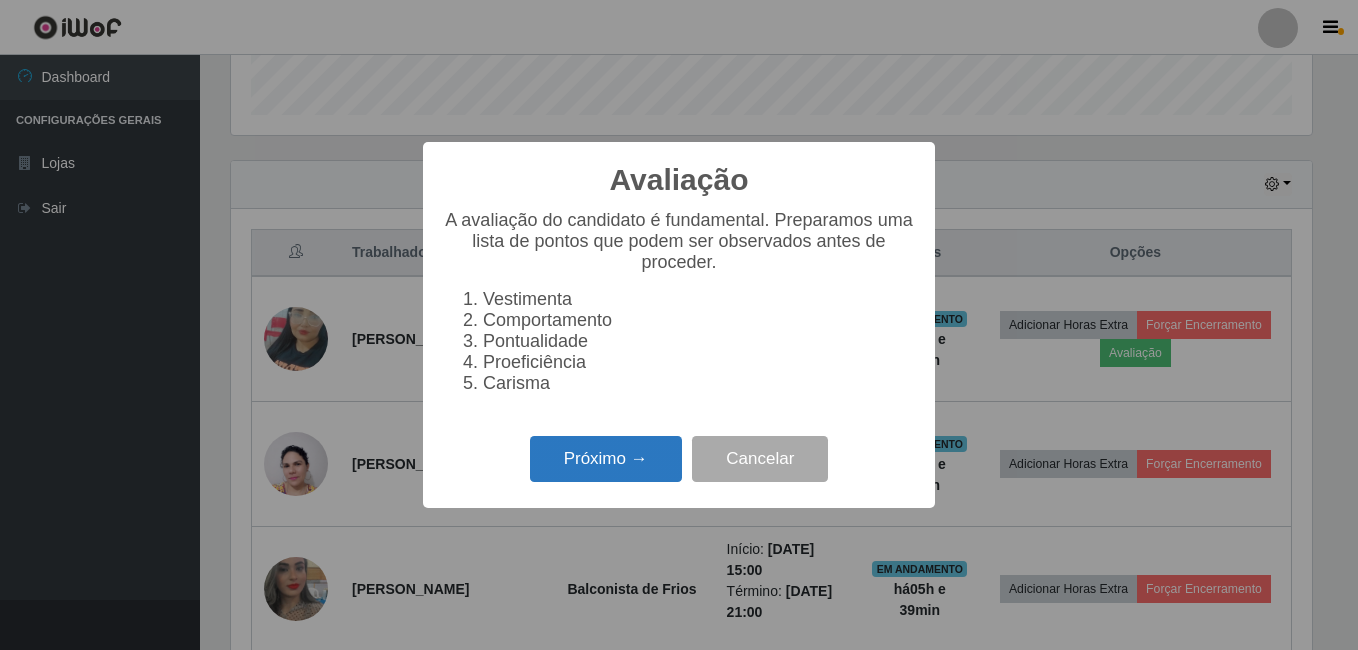 click on "Próximo →" at bounding box center [606, 459] 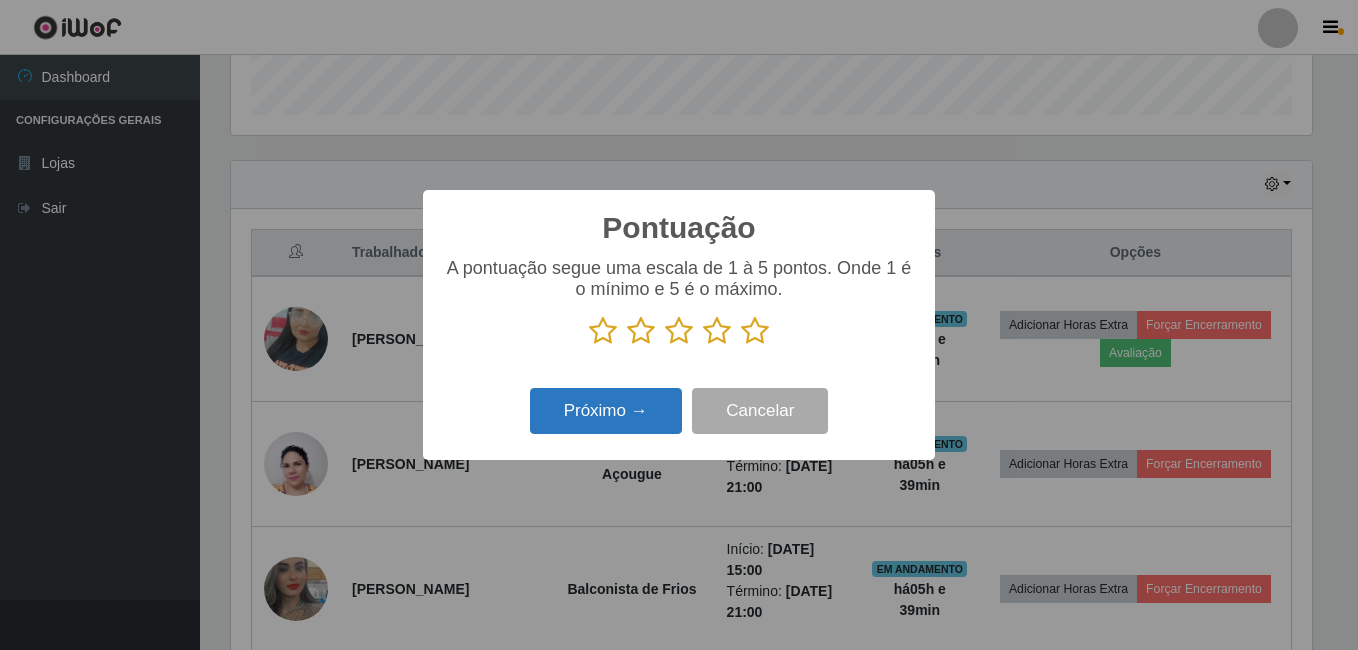 scroll, scrollTop: 999585, scrollLeft: 998919, axis: both 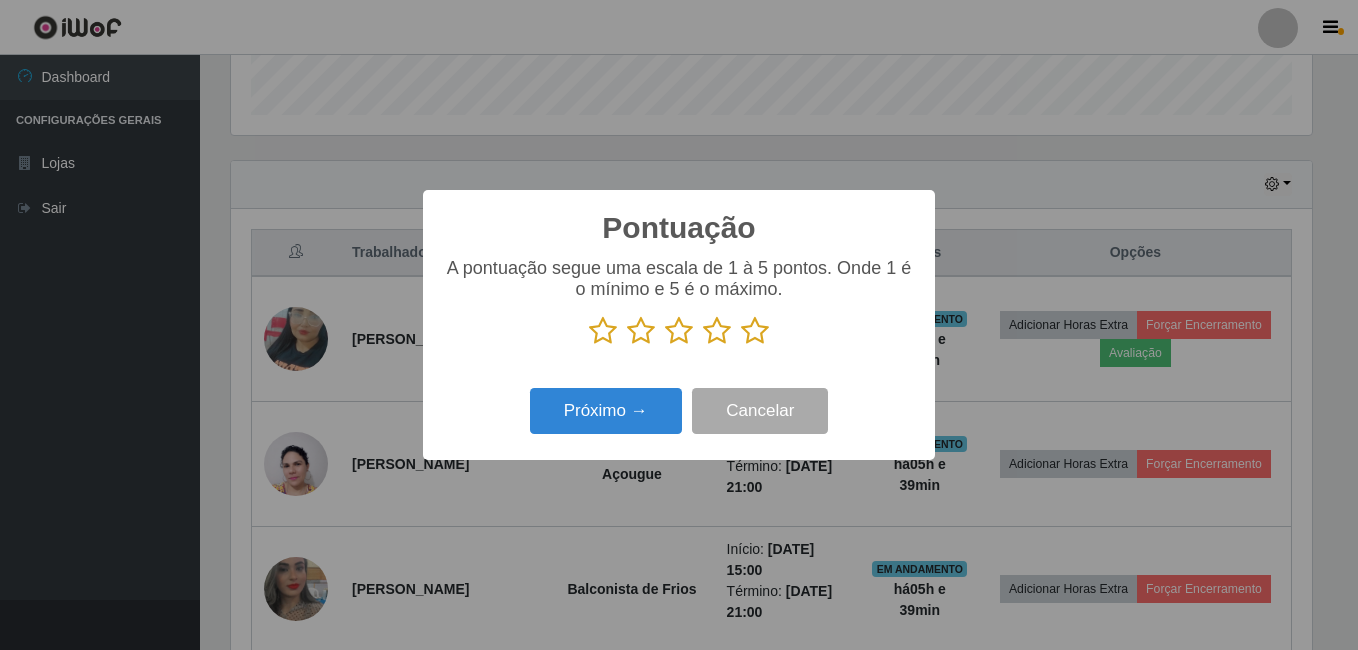click at bounding box center (755, 331) 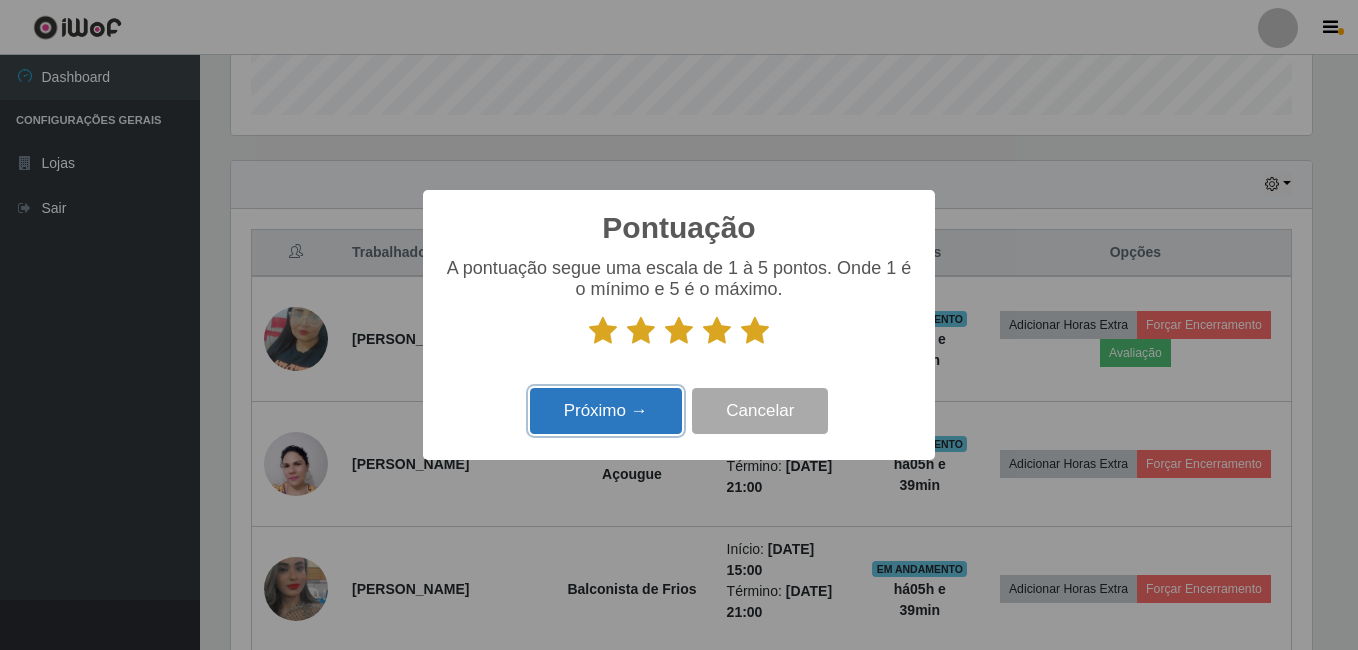 click on "Próximo →" at bounding box center [606, 411] 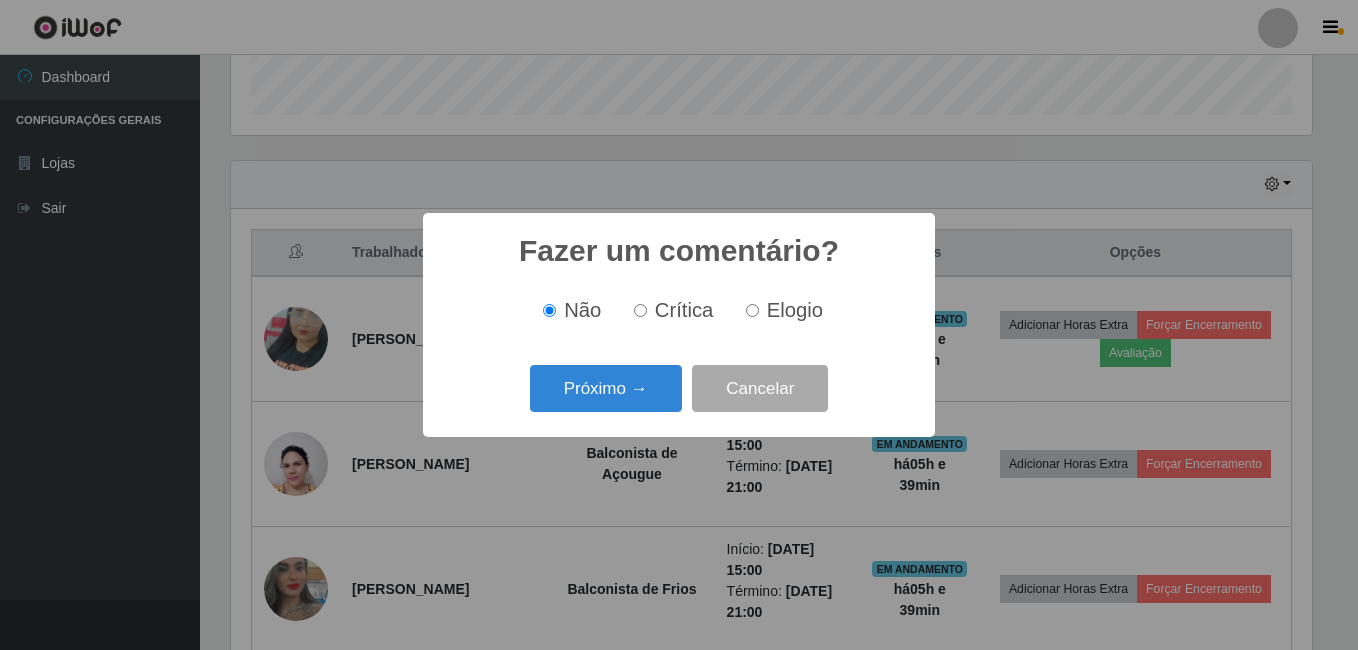 scroll, scrollTop: 999585, scrollLeft: 998919, axis: both 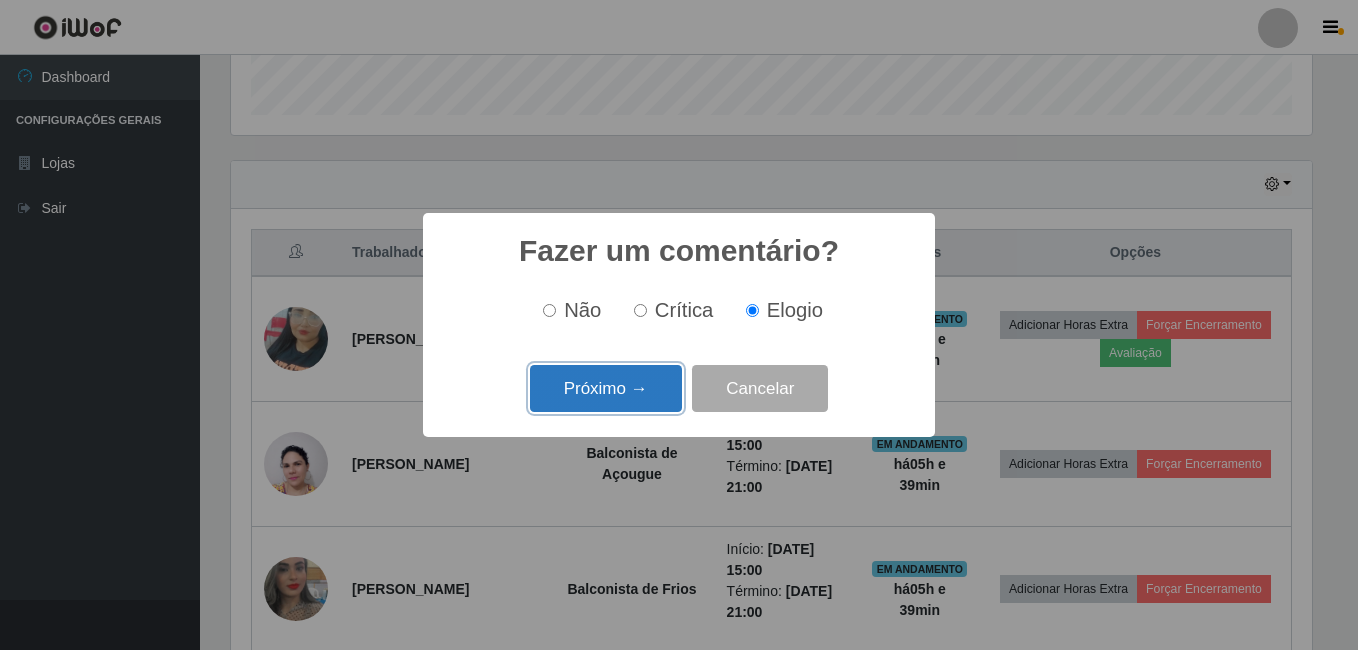 click on "Próximo →" at bounding box center (606, 388) 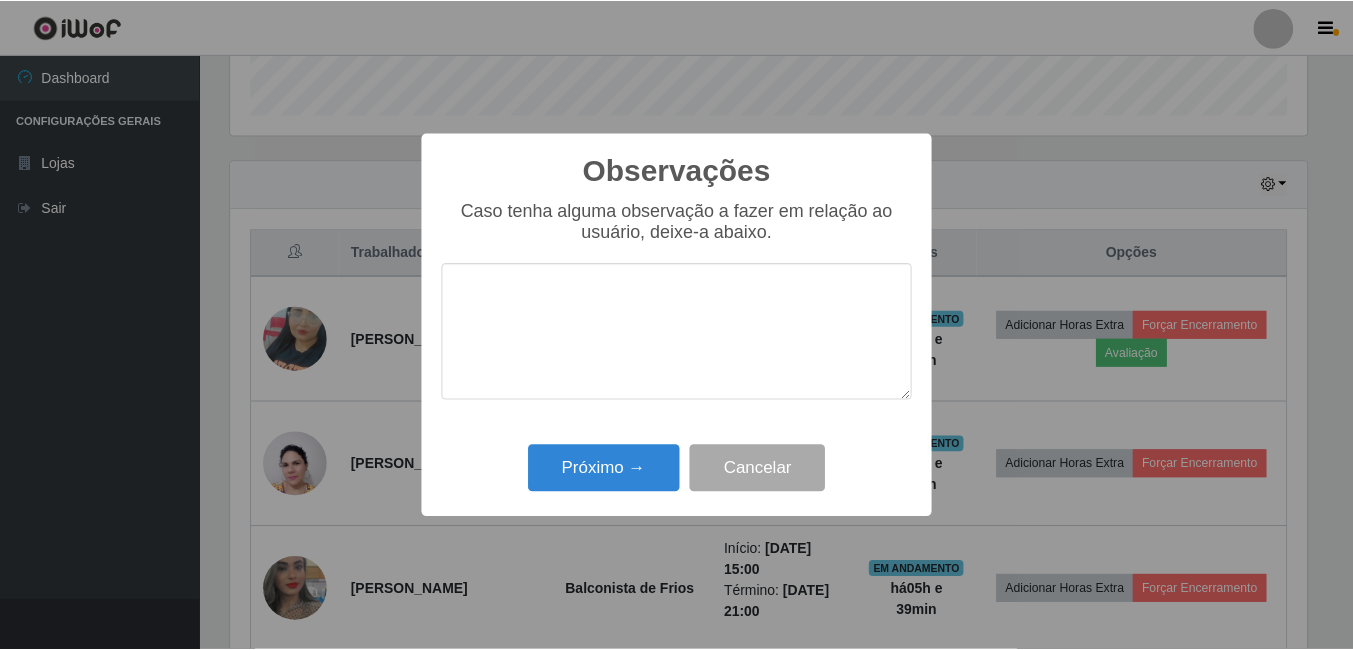 scroll, scrollTop: 999585, scrollLeft: 998919, axis: both 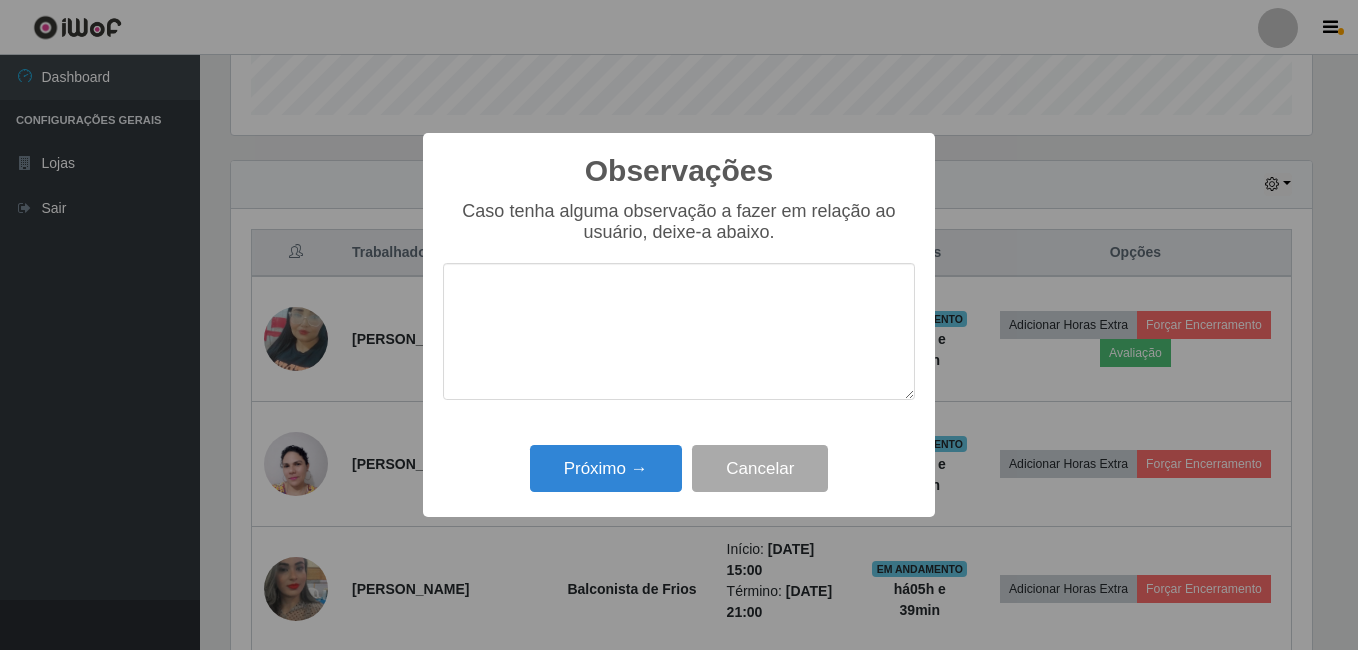 drag, startPoint x: 670, startPoint y: 315, endPoint x: 682, endPoint y: 298, distance: 20.808653 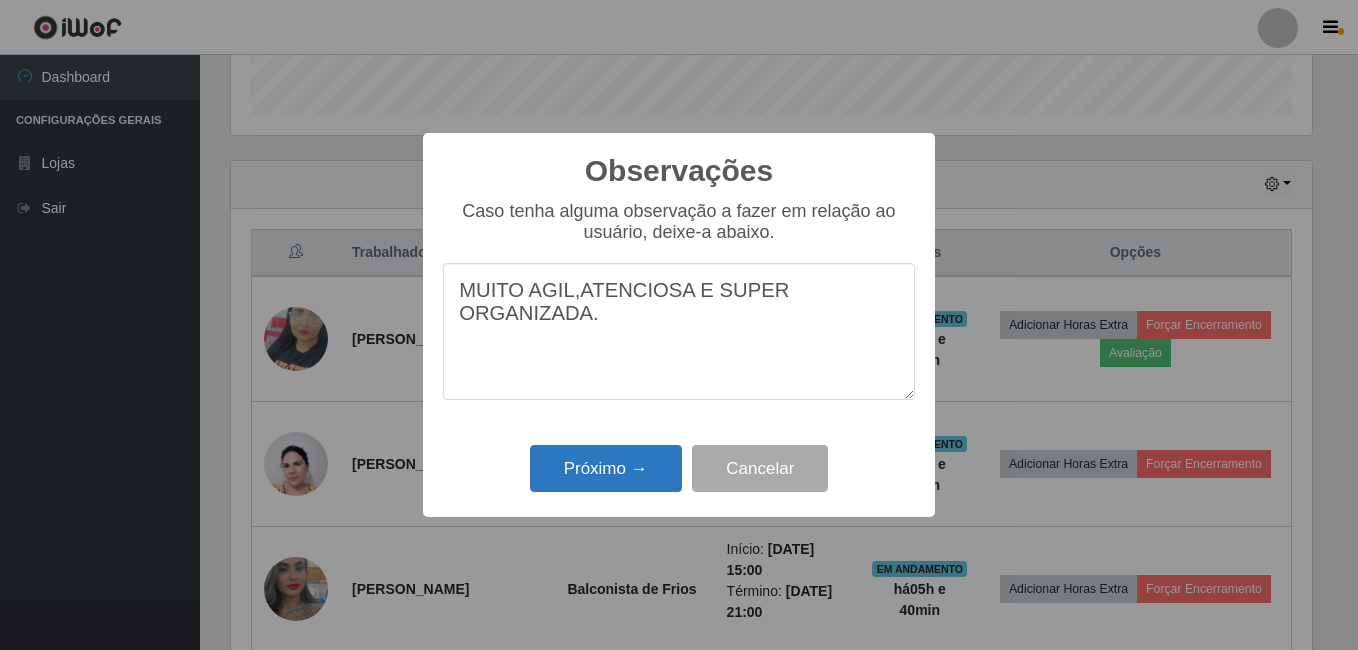 type on "MUITO AGIL,ATENCIOSA E SUPER ORGANIZADA." 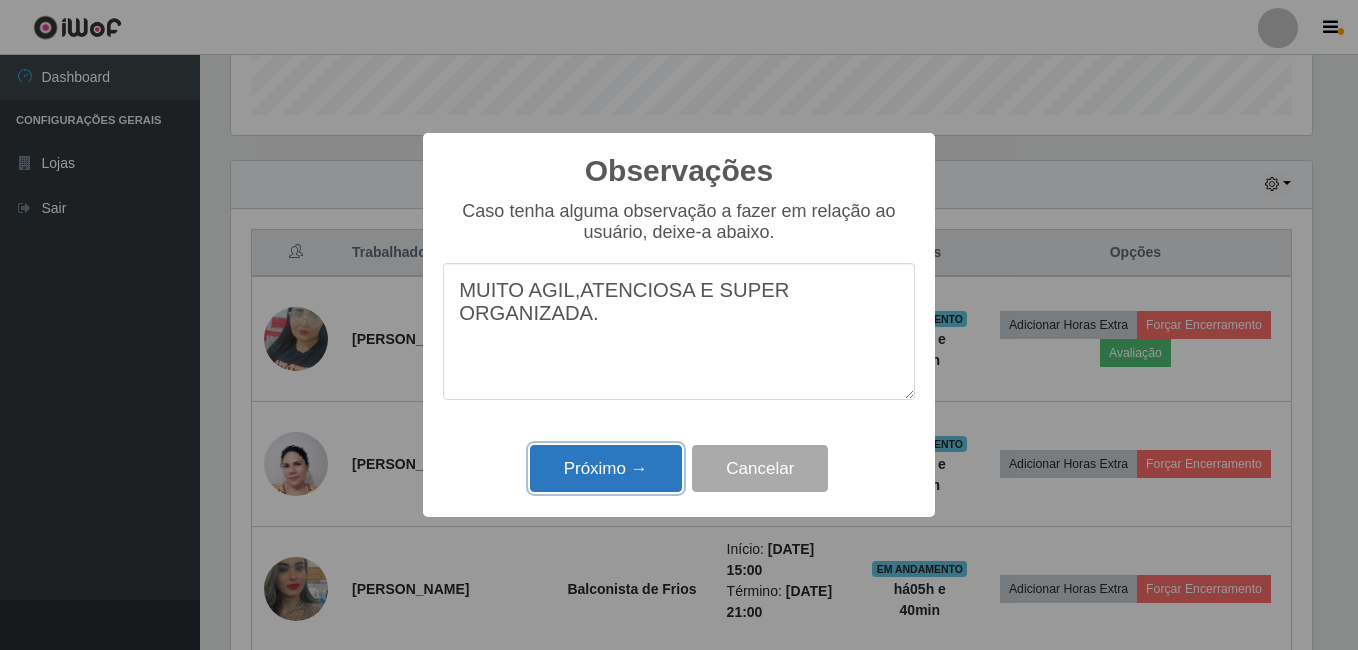 click on "Próximo →" at bounding box center (606, 468) 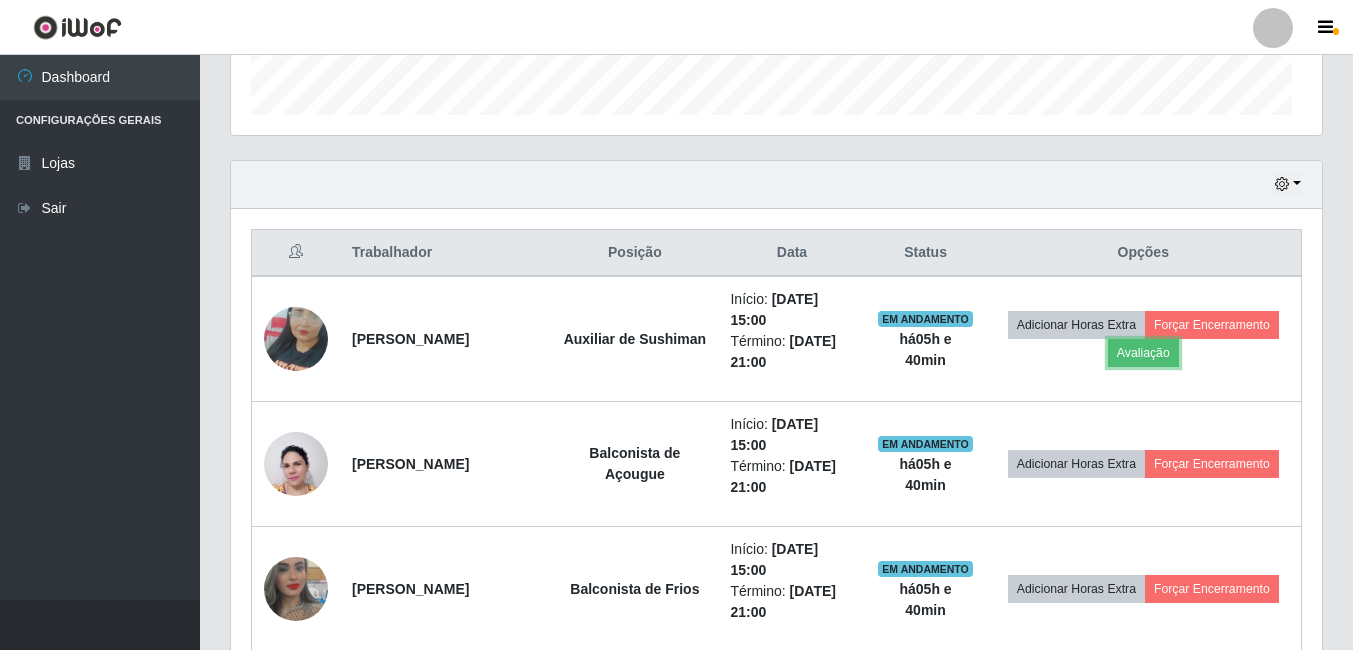 scroll, scrollTop: 999585, scrollLeft: 998909, axis: both 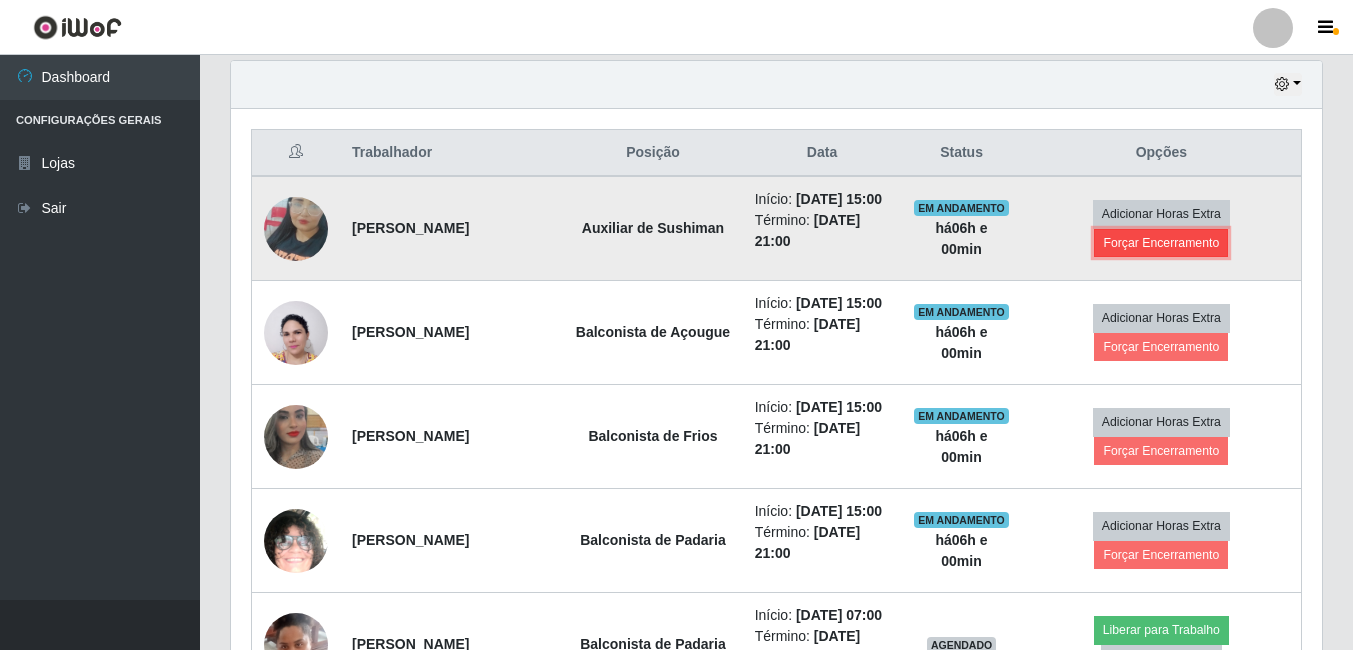 click on "Forçar Encerramento" at bounding box center (1161, 243) 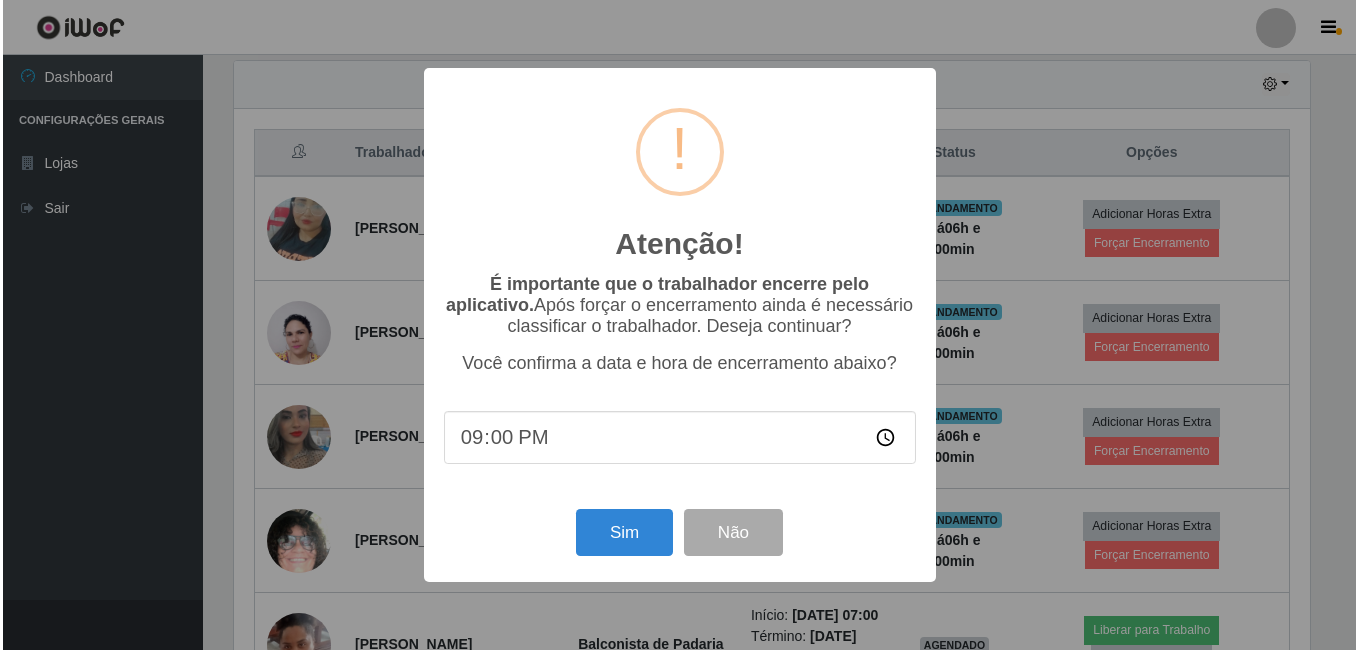 scroll, scrollTop: 999585, scrollLeft: 998919, axis: both 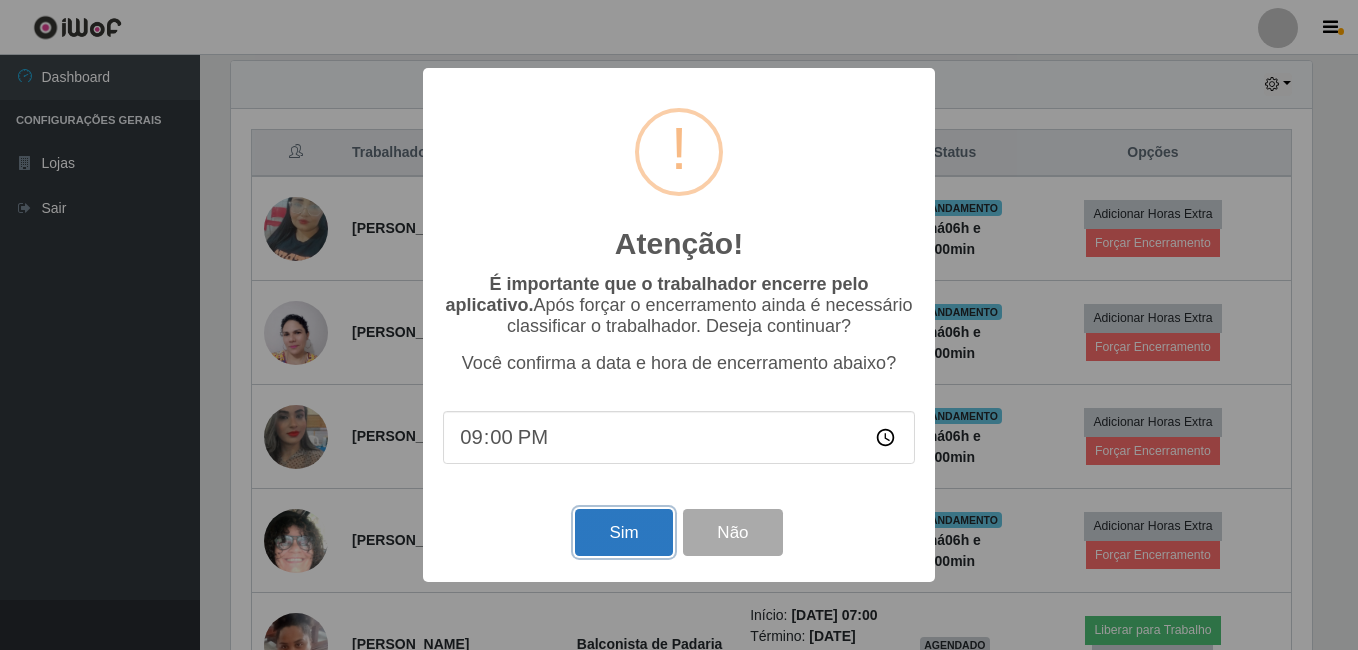 click on "Sim" at bounding box center (623, 532) 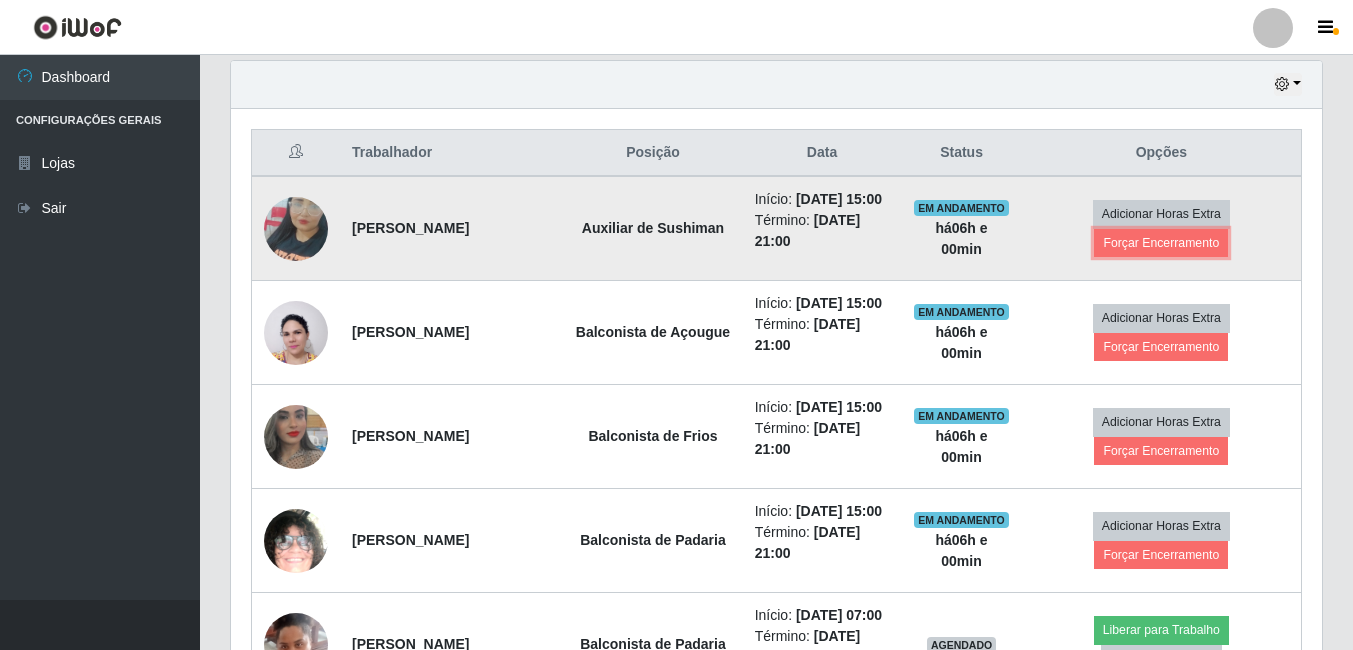 scroll, scrollTop: 999585, scrollLeft: 998909, axis: both 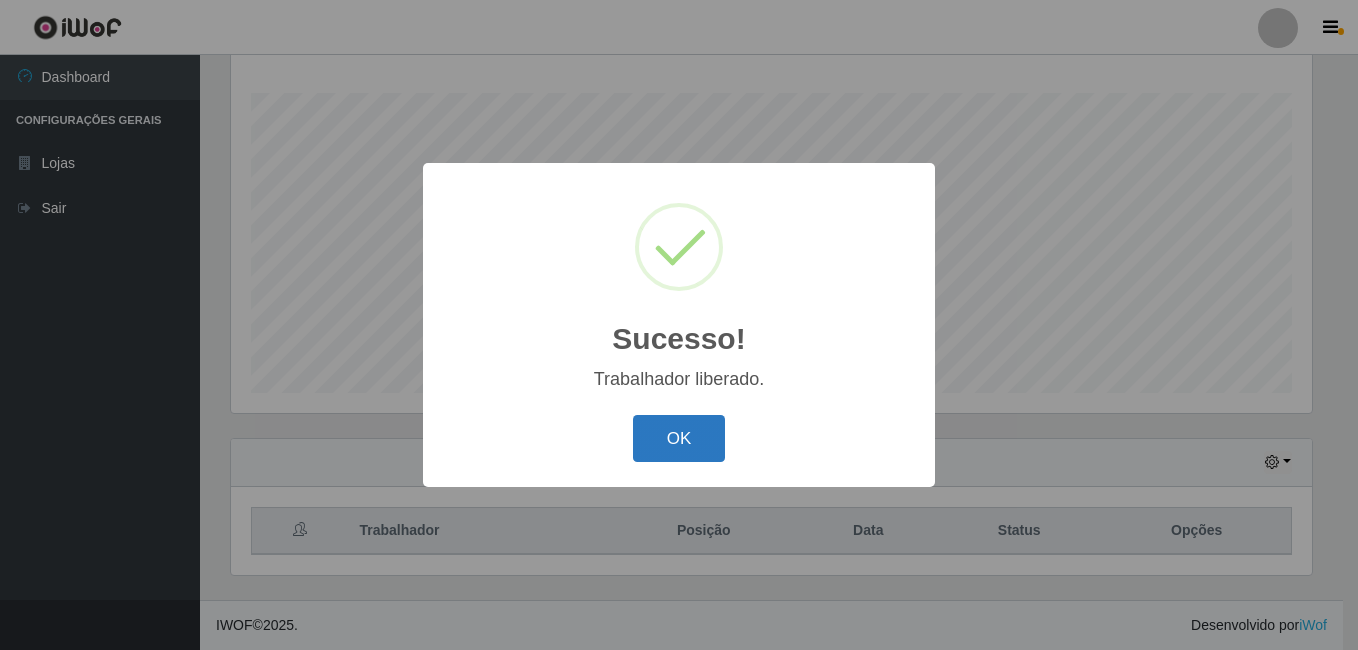 click on "OK" at bounding box center (679, 438) 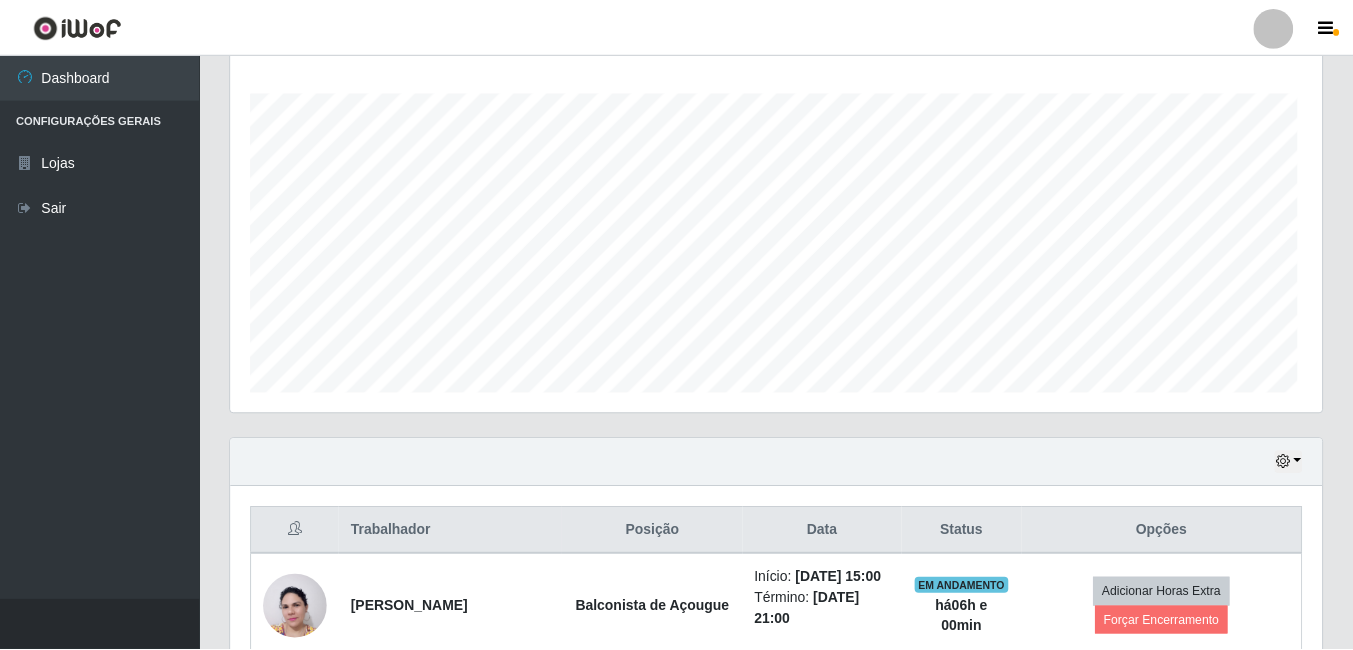 scroll, scrollTop: 999585, scrollLeft: 998909, axis: both 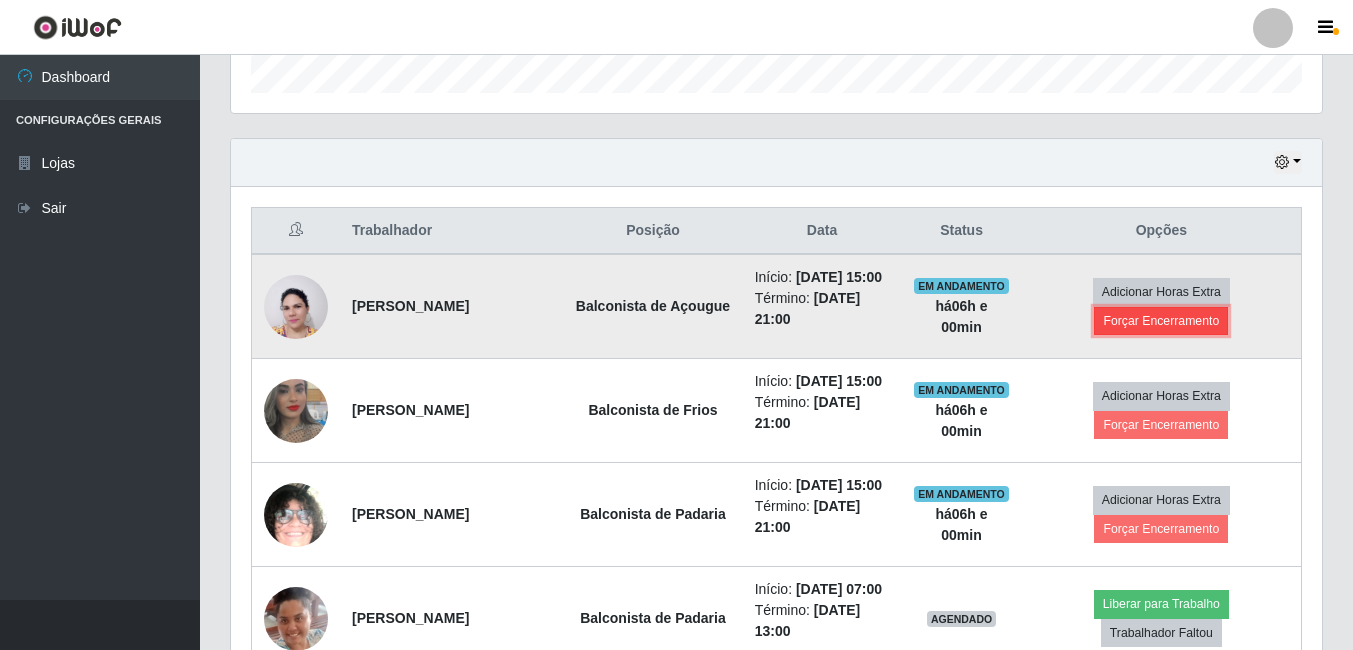 click on "Forçar Encerramento" at bounding box center [1161, 321] 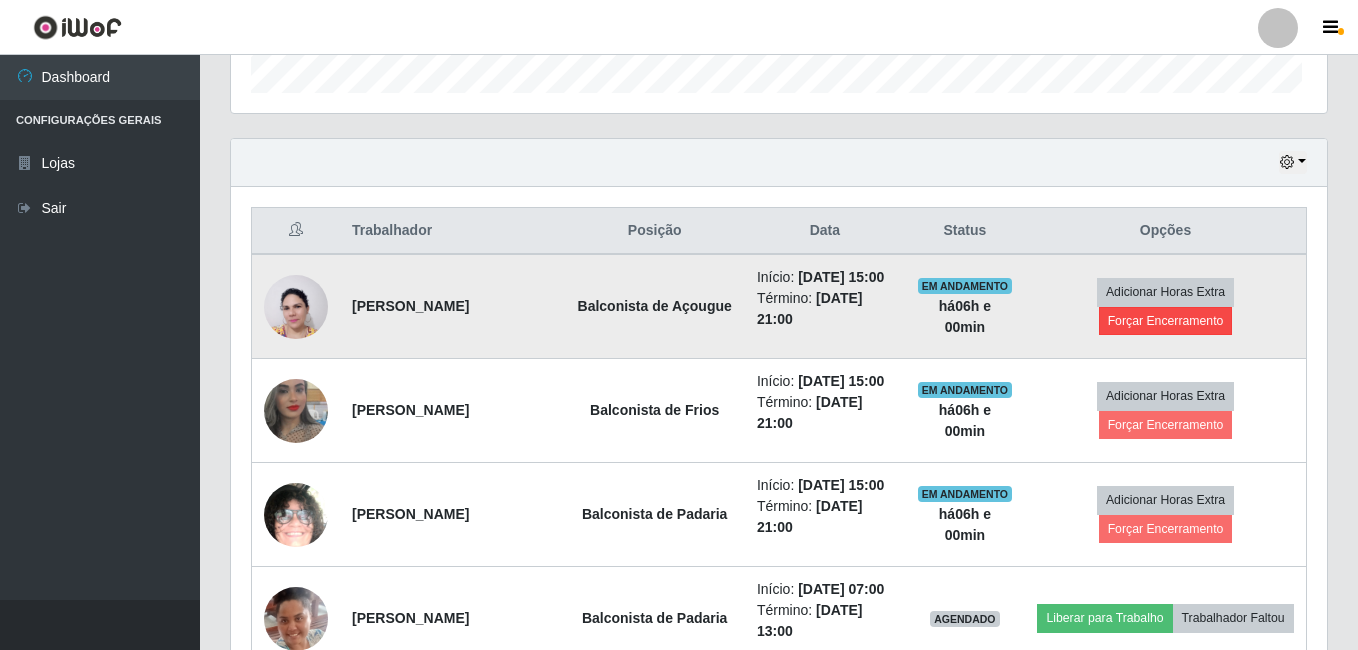 scroll, scrollTop: 999585, scrollLeft: 998919, axis: both 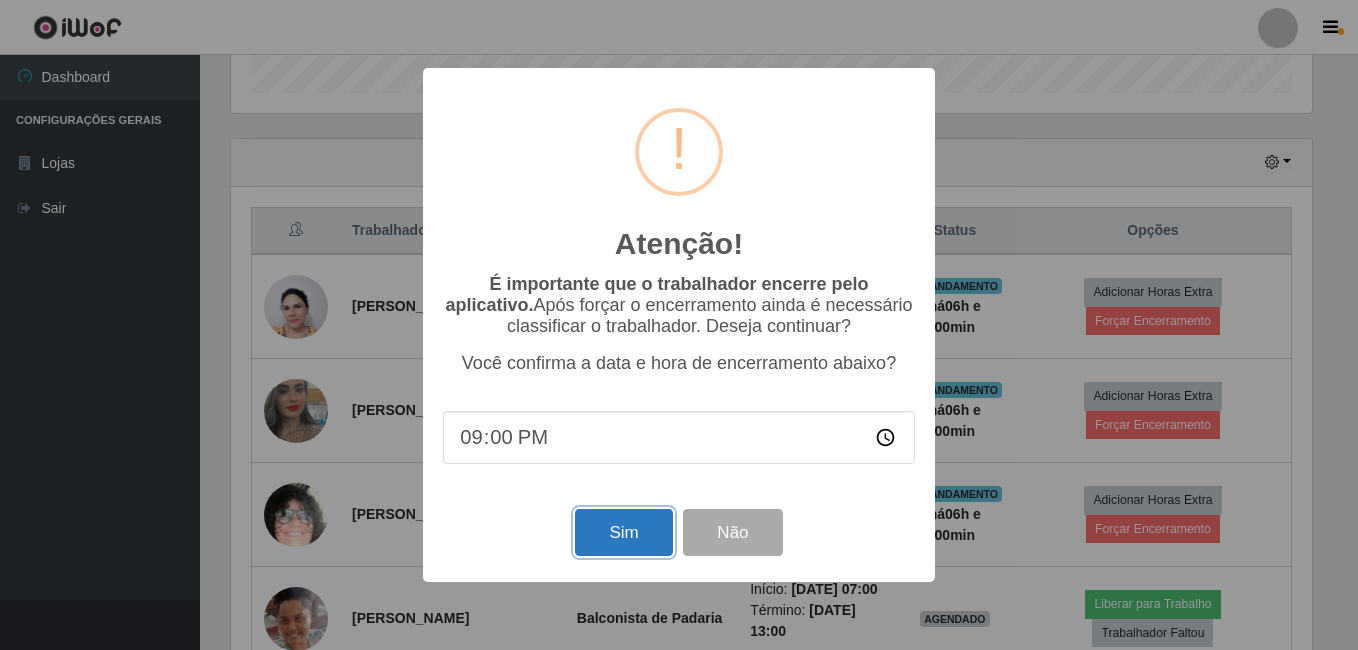 click on "Sim" at bounding box center (623, 532) 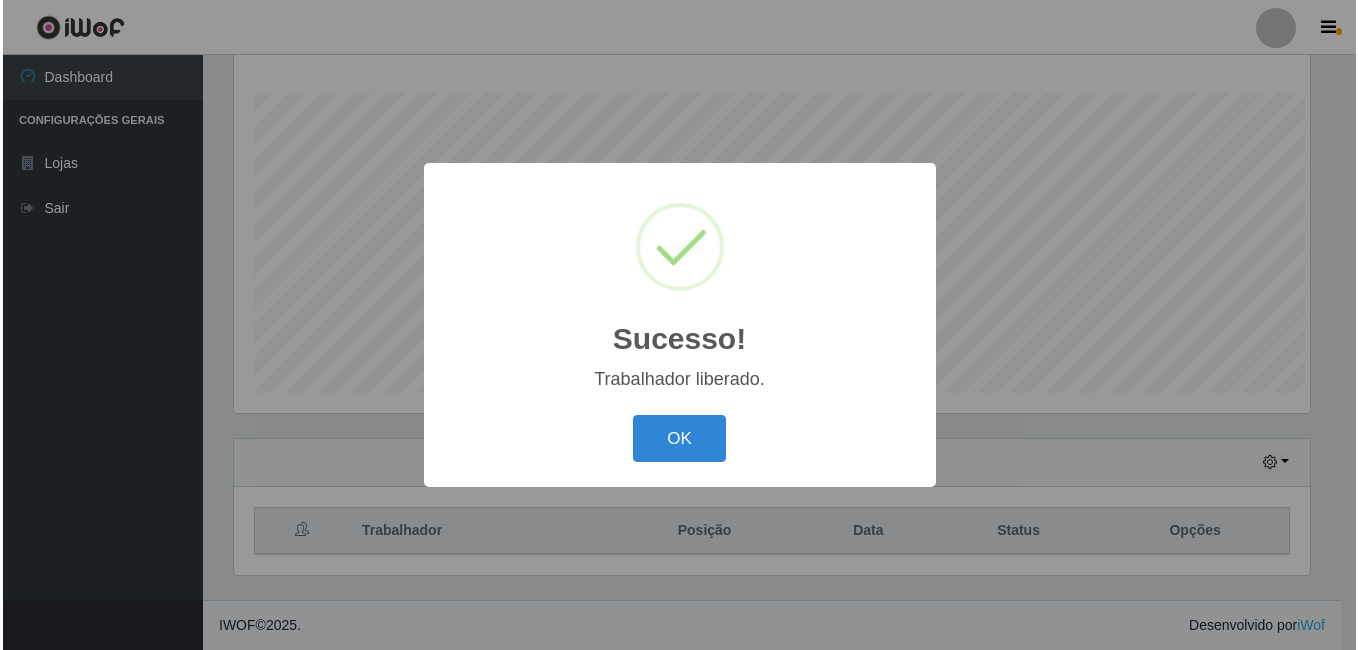 scroll, scrollTop: 322, scrollLeft: 0, axis: vertical 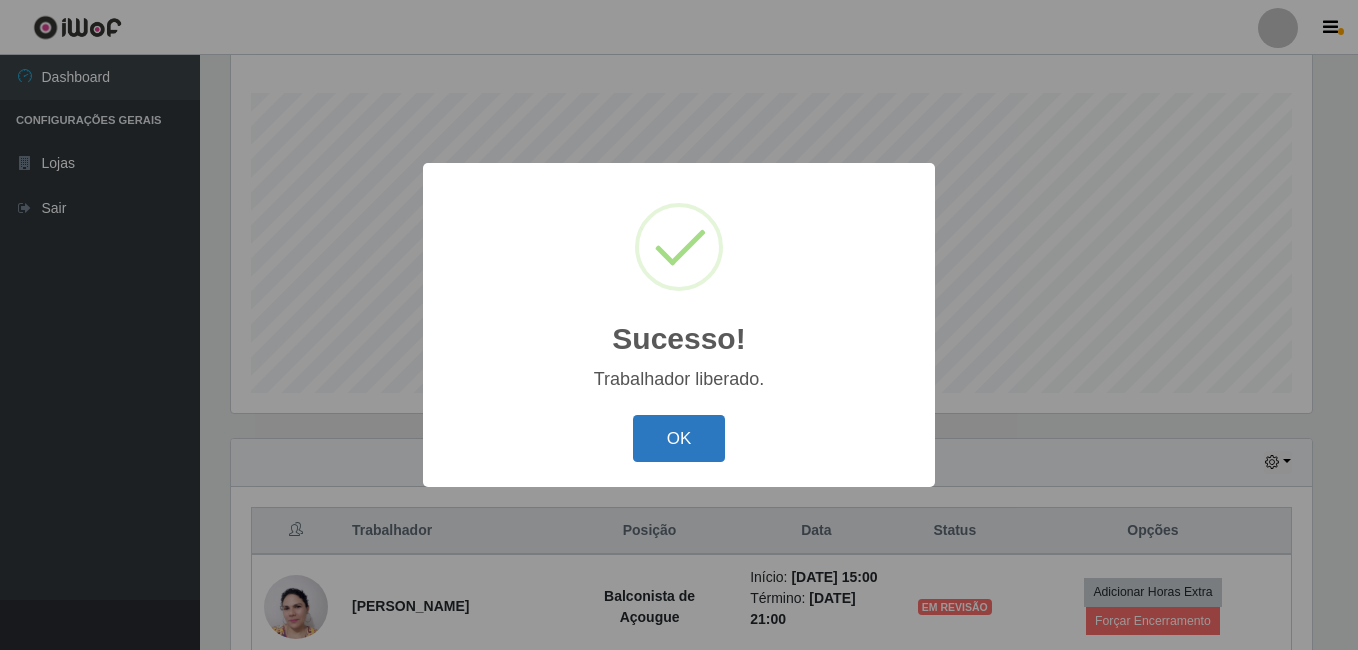 click on "OK" at bounding box center [679, 438] 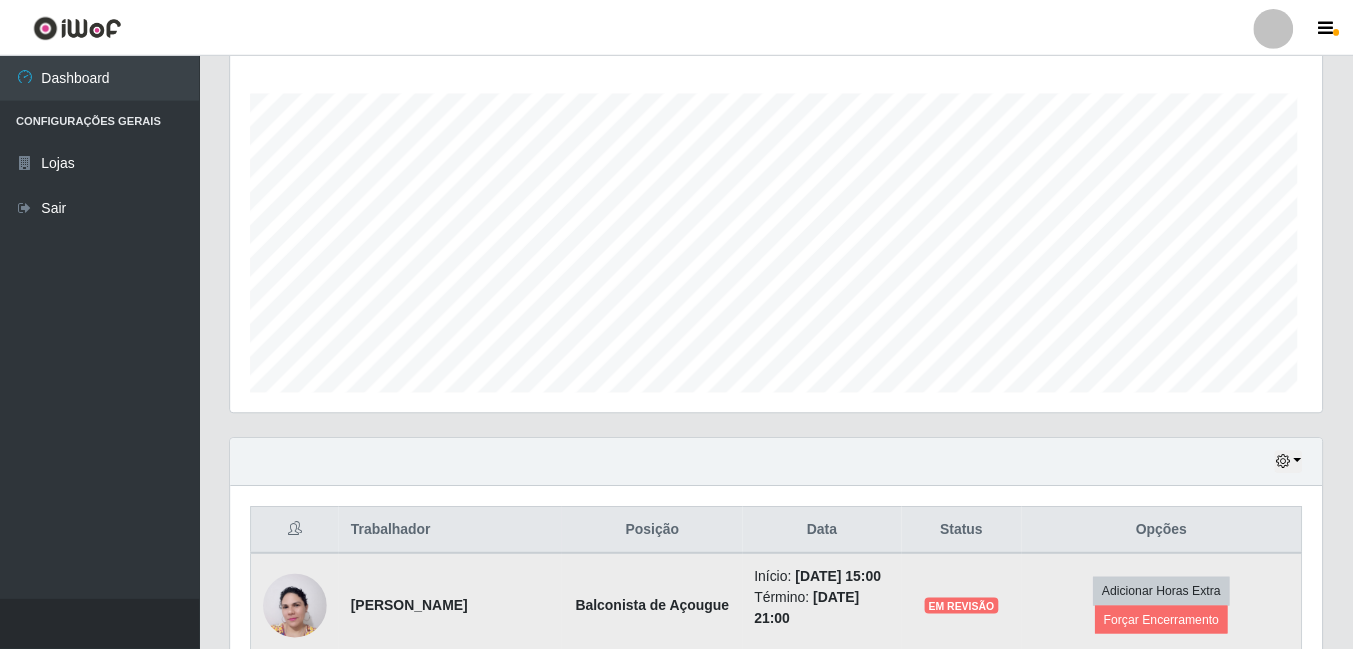 scroll, scrollTop: 428, scrollLeft: 0, axis: vertical 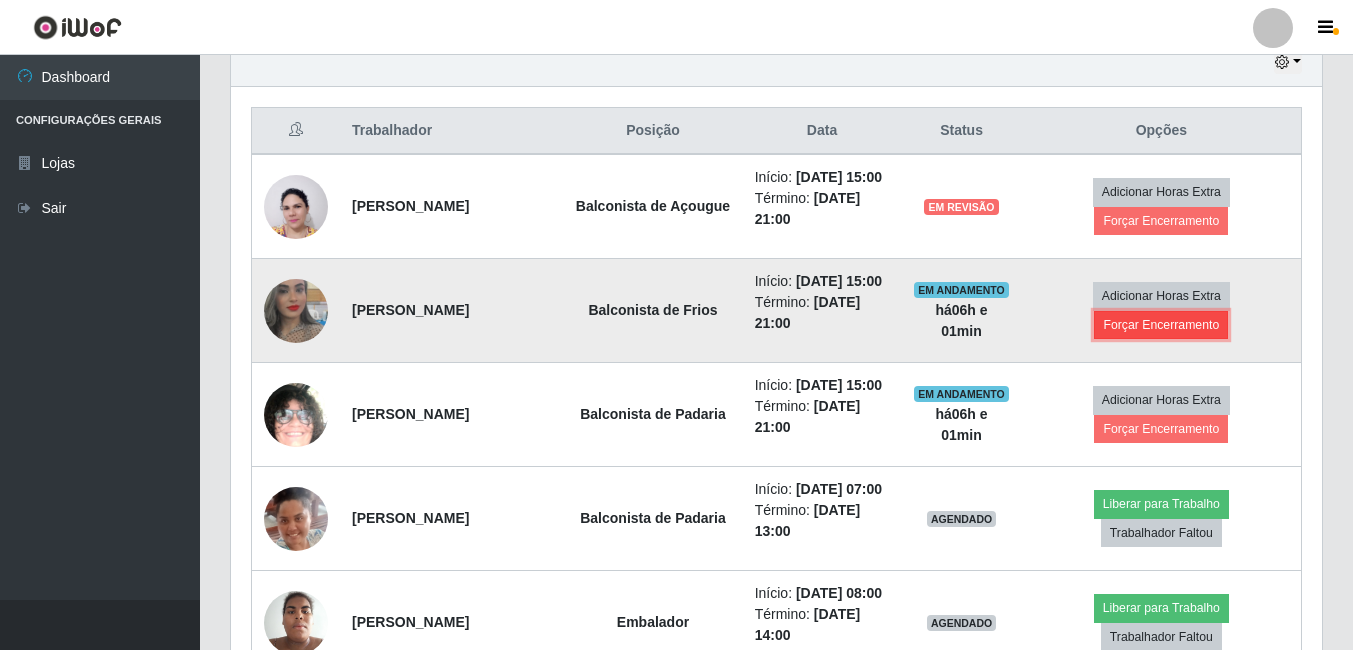 click on "Forçar Encerramento" at bounding box center [1161, 325] 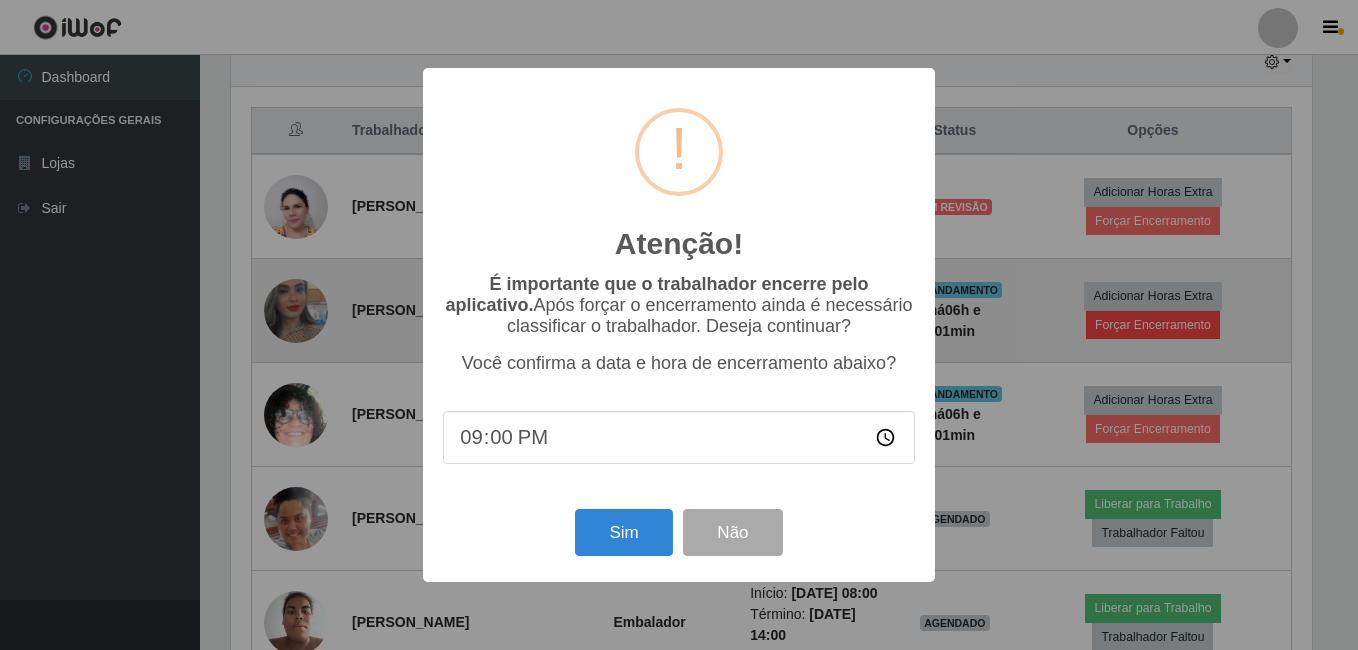 scroll, scrollTop: 999585, scrollLeft: 998919, axis: both 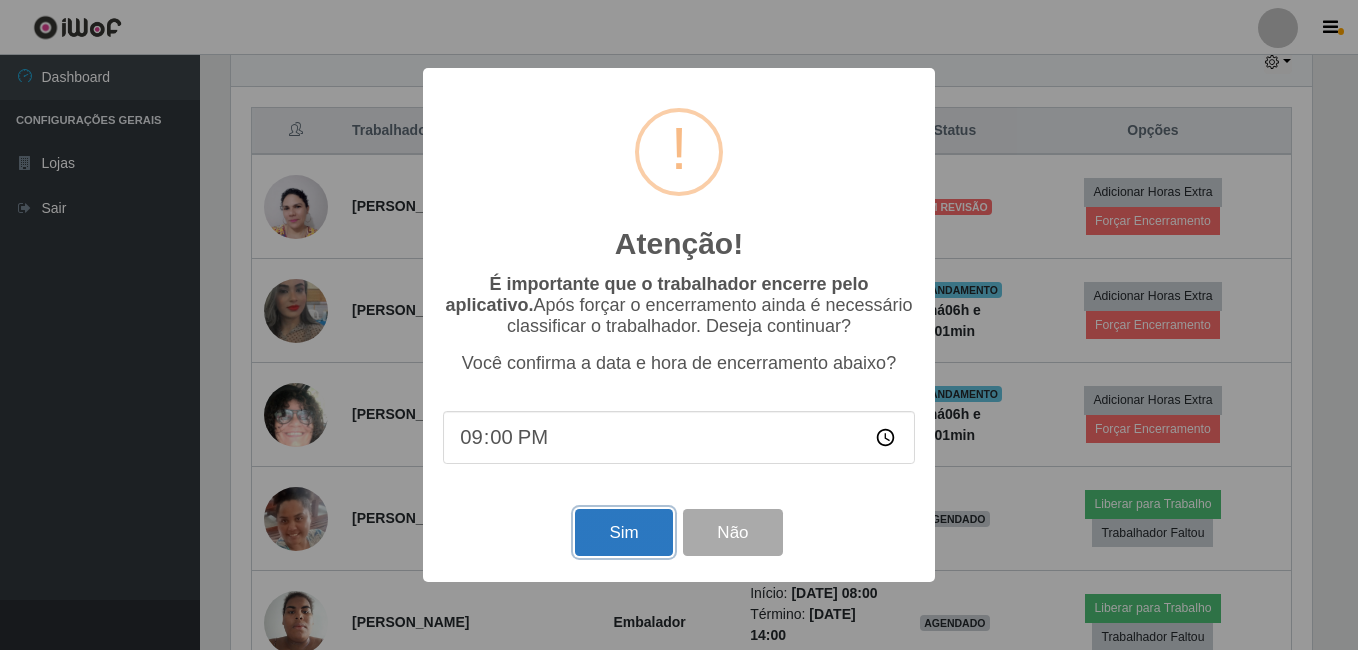 click on "Sim" at bounding box center (623, 532) 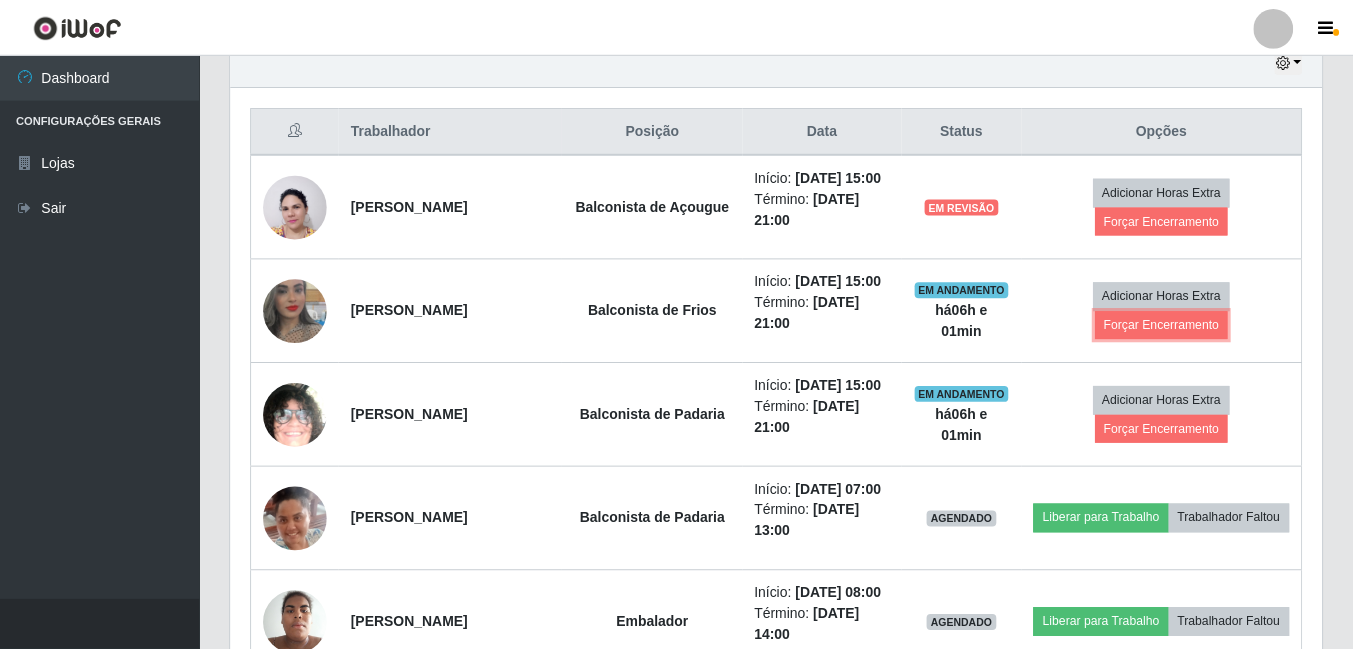 scroll, scrollTop: 999585, scrollLeft: 998909, axis: both 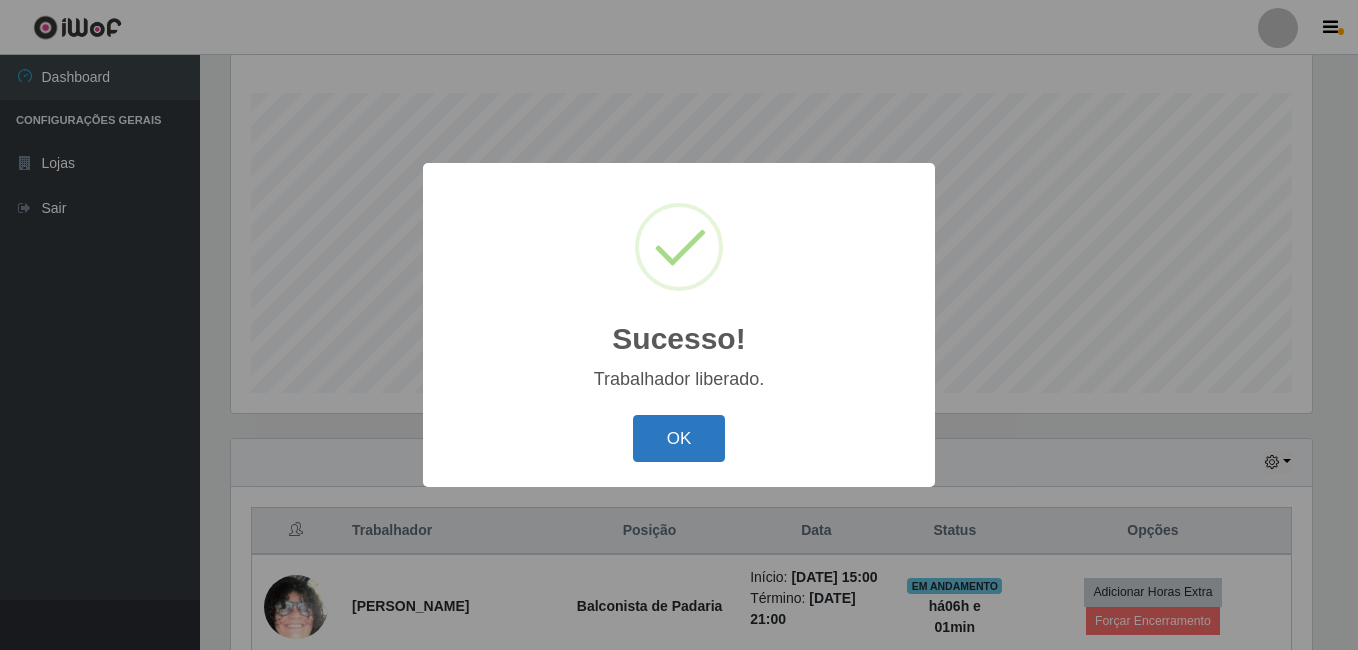 click on "OK" at bounding box center [679, 438] 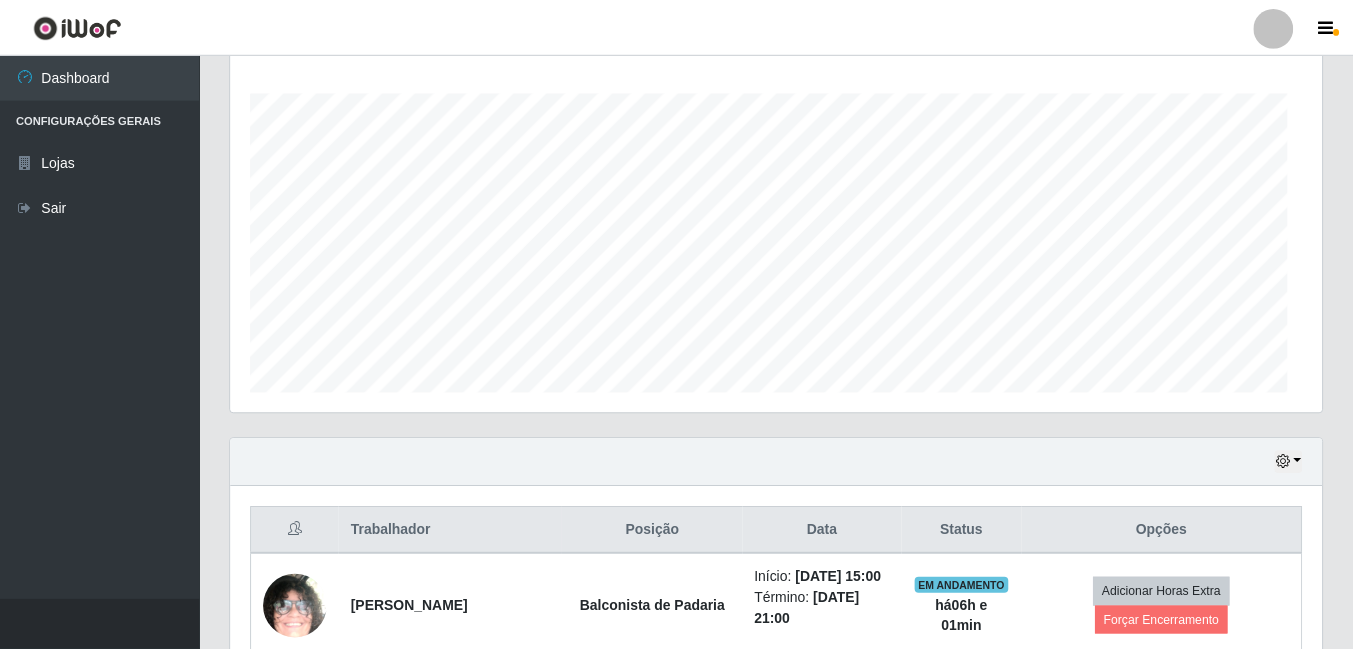 scroll, scrollTop: 382, scrollLeft: 0, axis: vertical 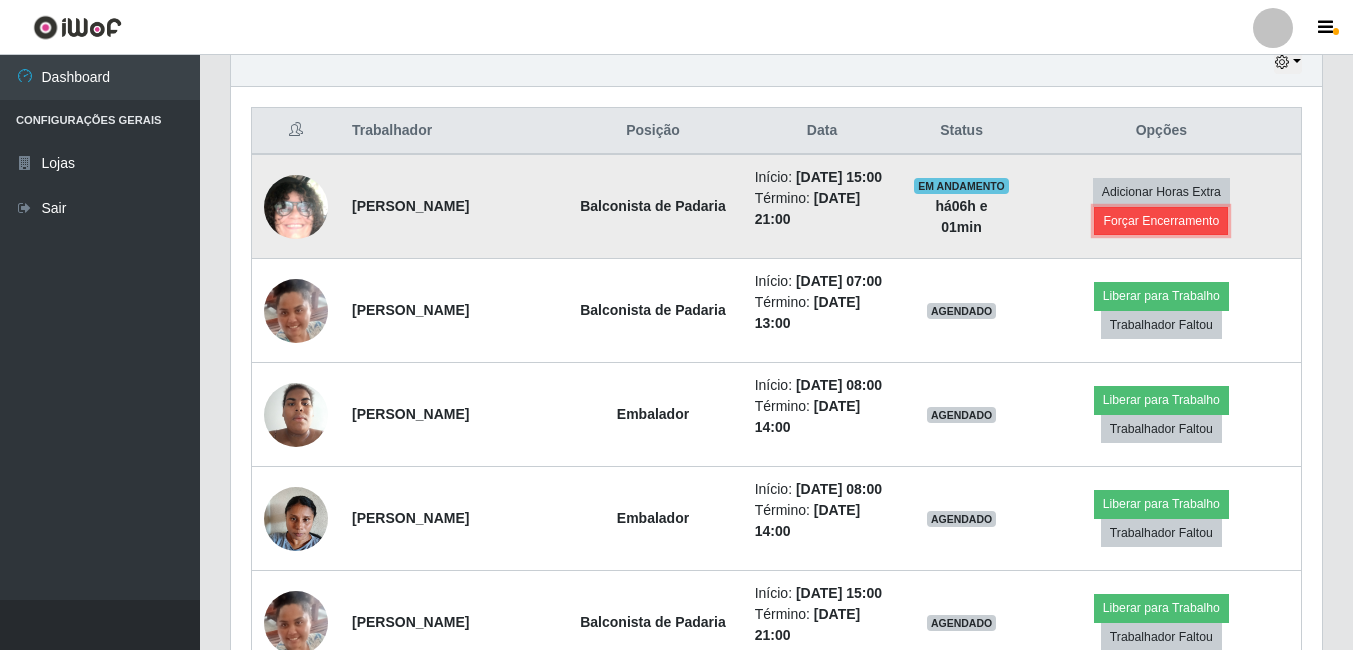 click on "Forçar Encerramento" at bounding box center (1161, 221) 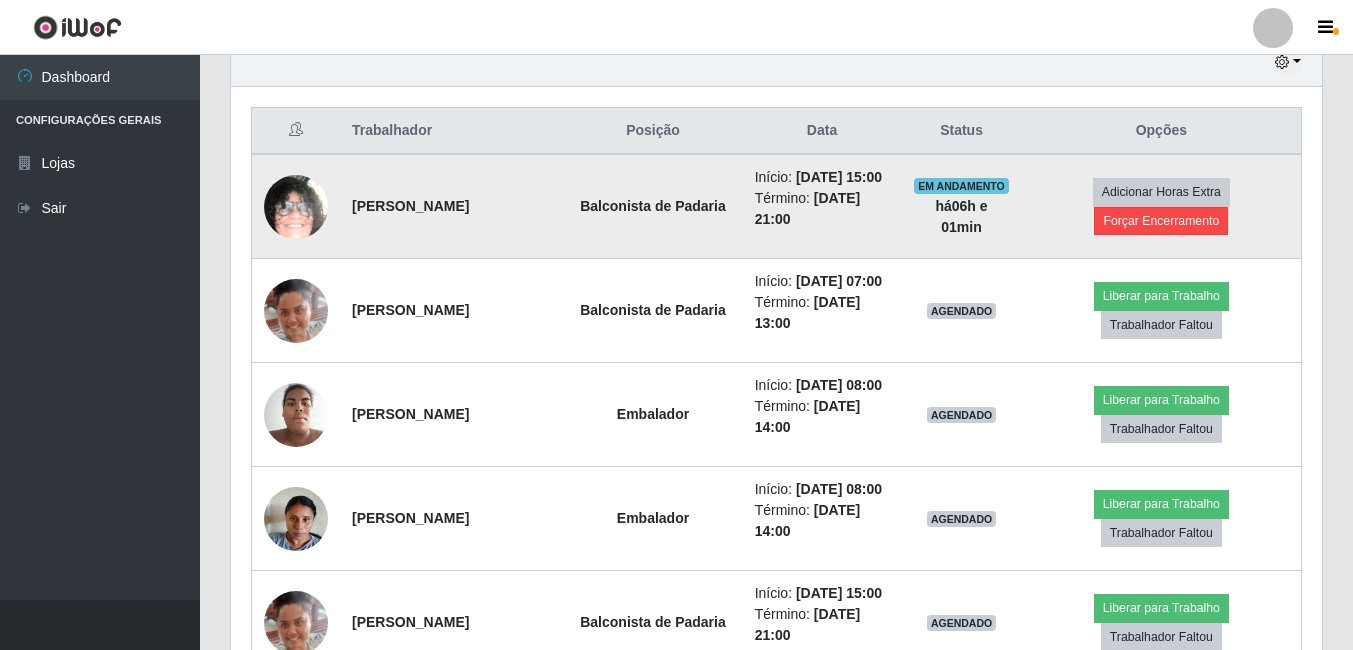 scroll 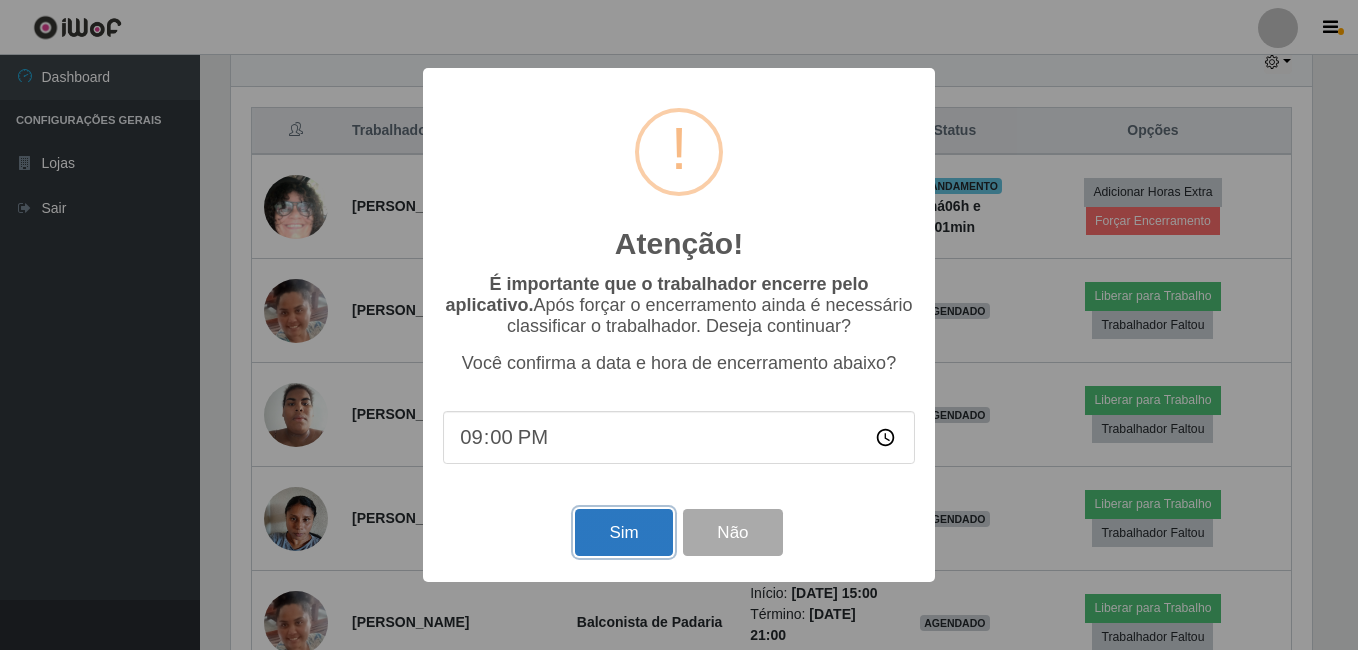 click on "Sim" at bounding box center (623, 532) 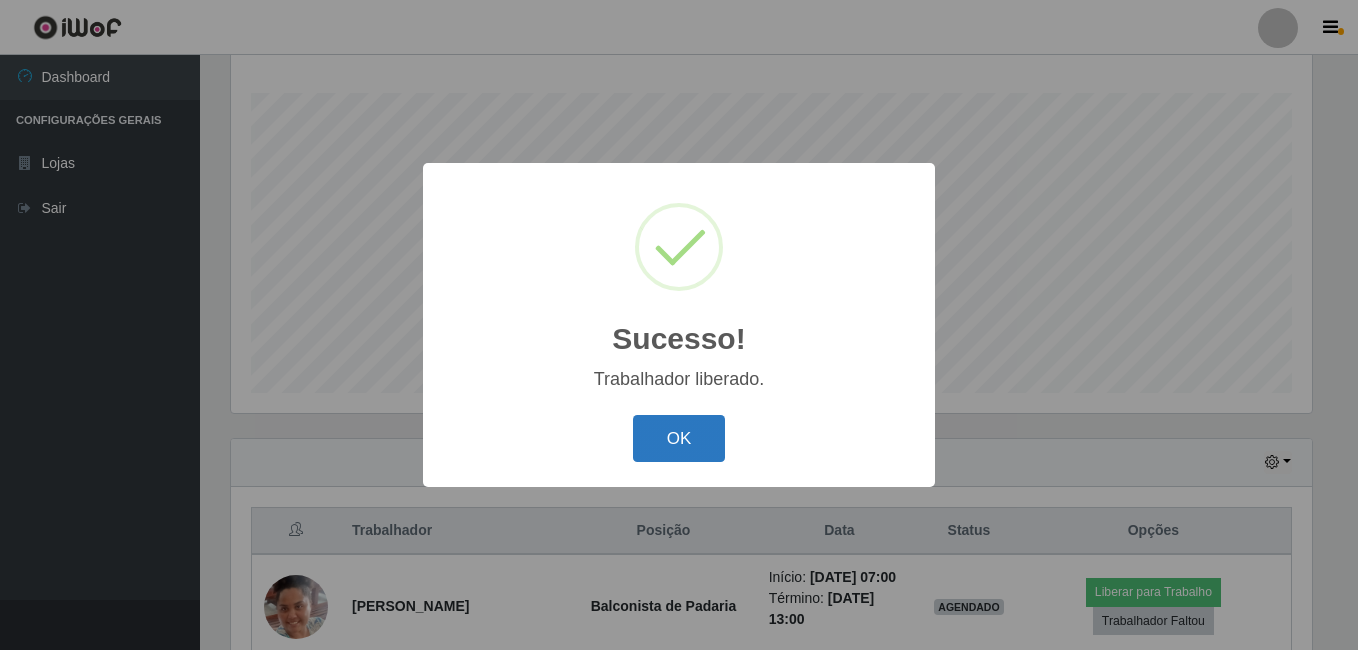 drag, startPoint x: 709, startPoint y: 443, endPoint x: 707, endPoint y: 429, distance: 14.142136 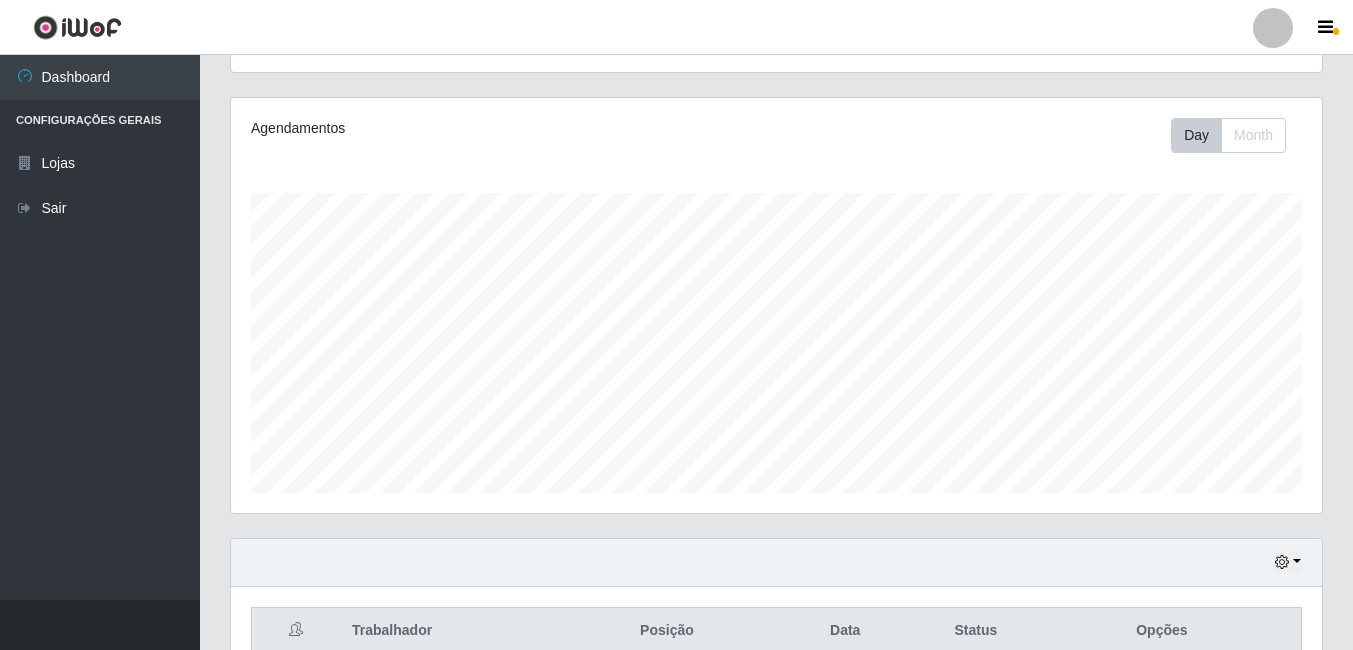 scroll, scrollTop: 422, scrollLeft: 0, axis: vertical 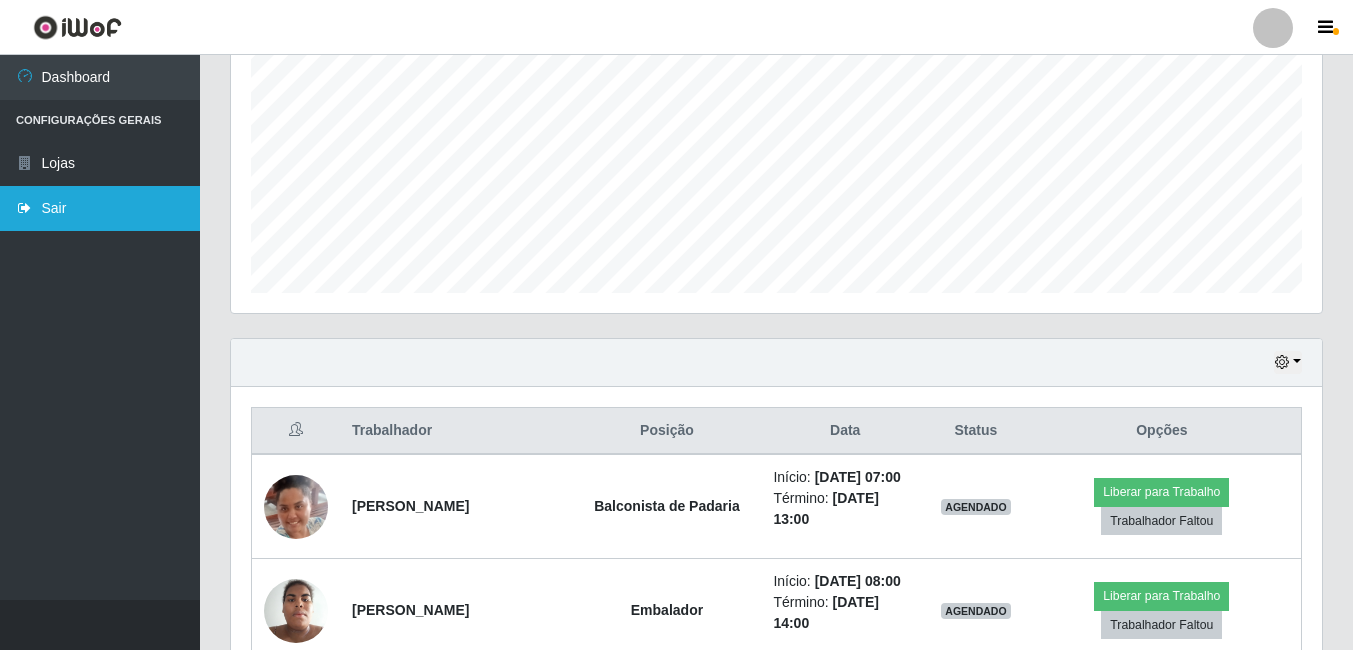 click on "Sair" at bounding box center [100, 208] 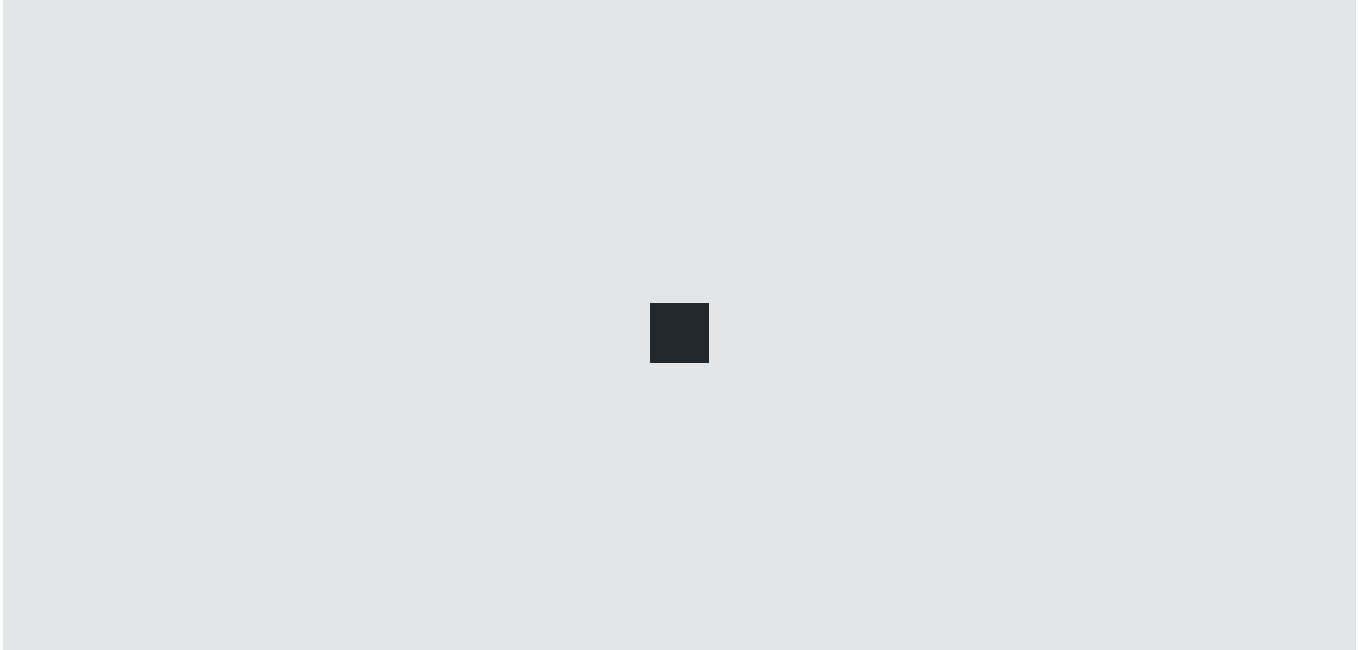 scroll, scrollTop: 0, scrollLeft: 0, axis: both 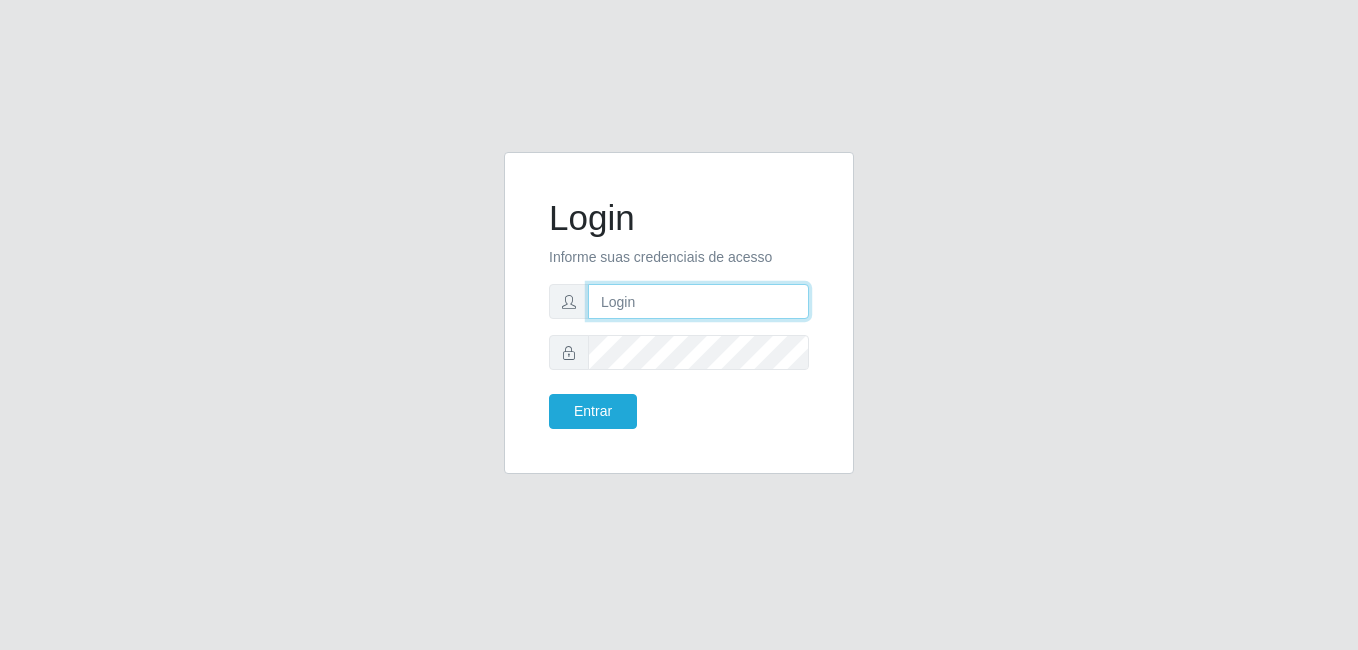 type on "Raissa@B9" 